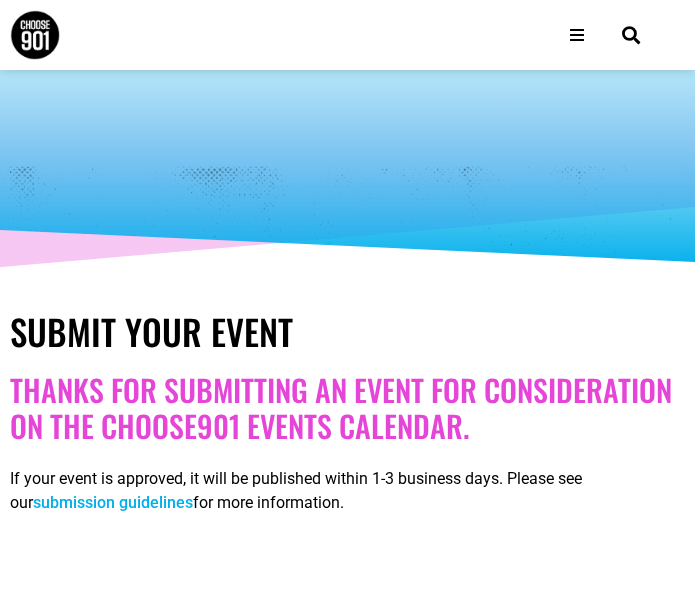 scroll, scrollTop: 704, scrollLeft: 0, axis: vertical 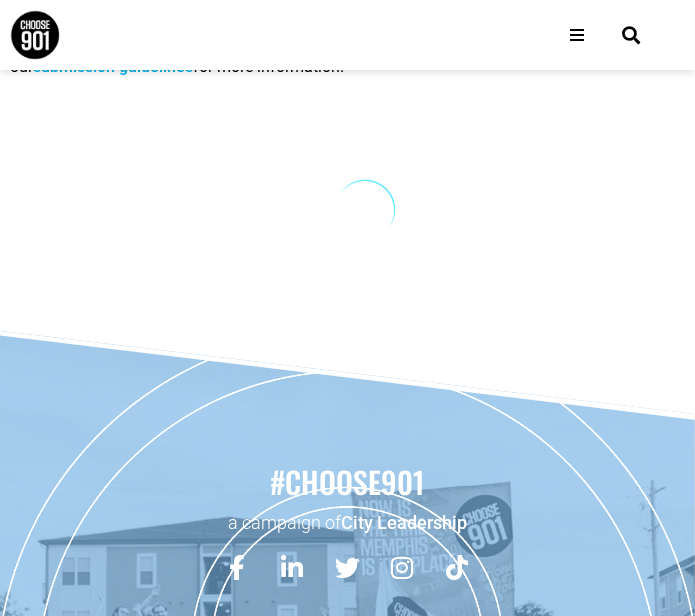click on "Date and Time
[DATE]
0
1
2
3
4
5
6
7 8 9 10 11 12" at bounding box center [347, 213] 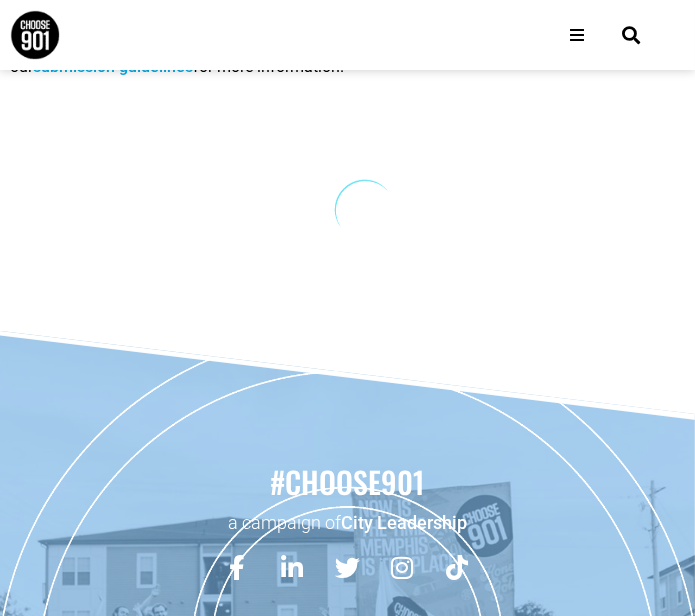 click at bounding box center [577, 35] 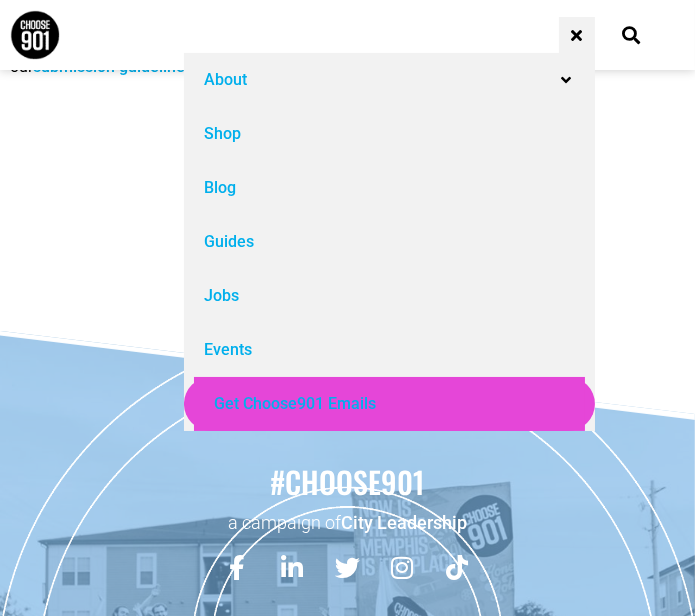 click on "Events" at bounding box center [389, 350] 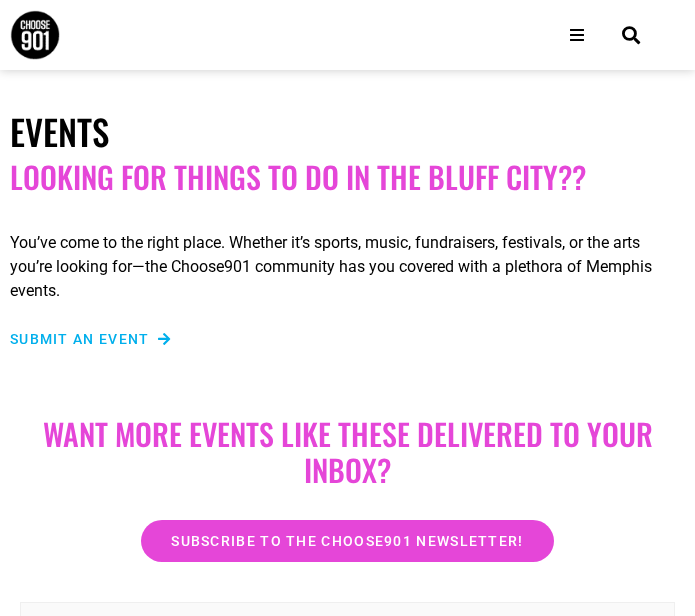 scroll, scrollTop: 0, scrollLeft: 0, axis: both 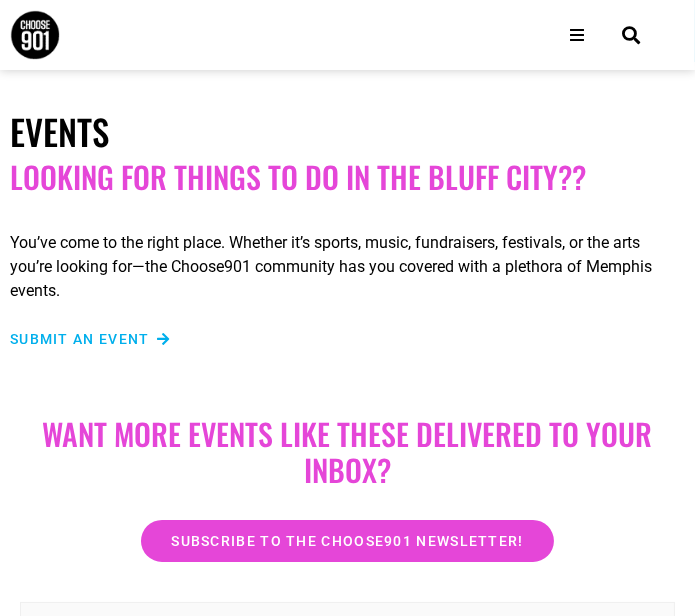 click at bounding box center (164, 339) 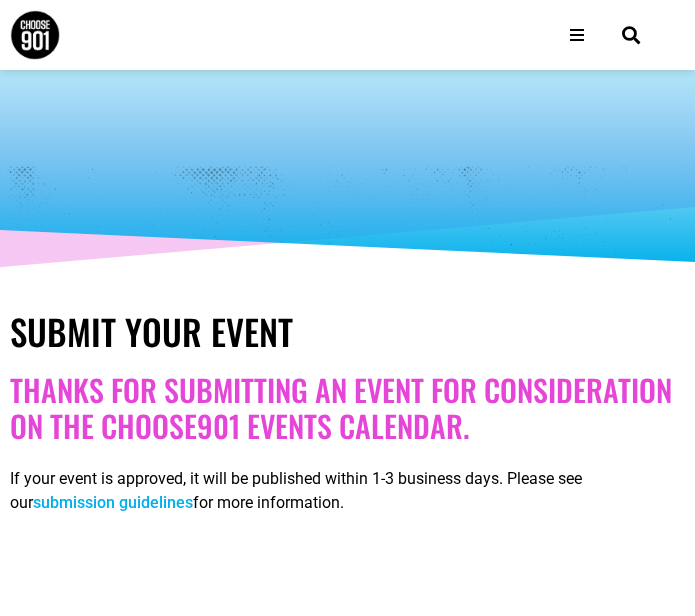 select 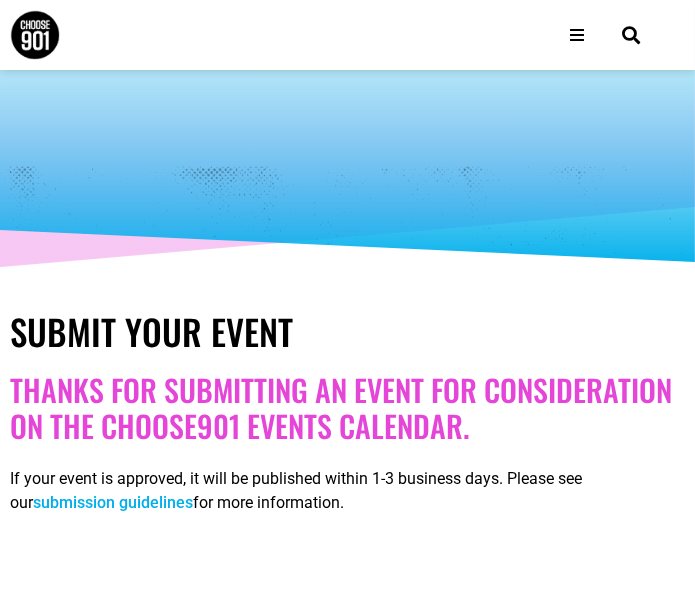 scroll, scrollTop: 0, scrollLeft: 0, axis: both 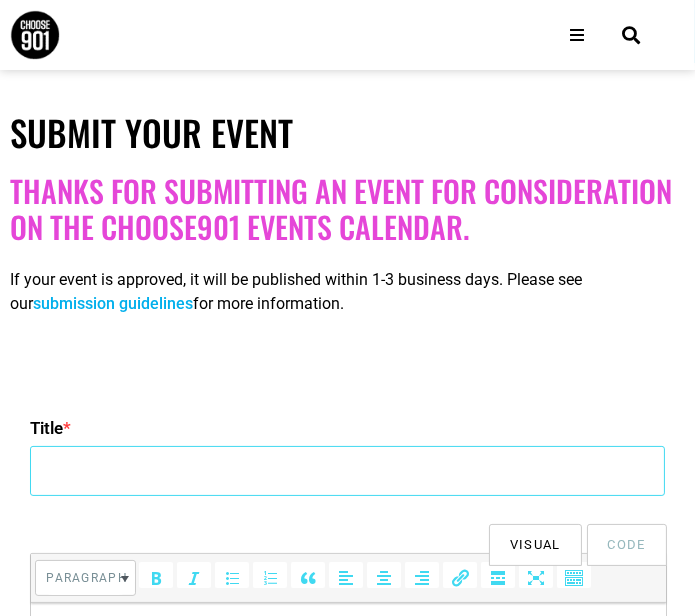 click on "Title  *" at bounding box center [347, 471] 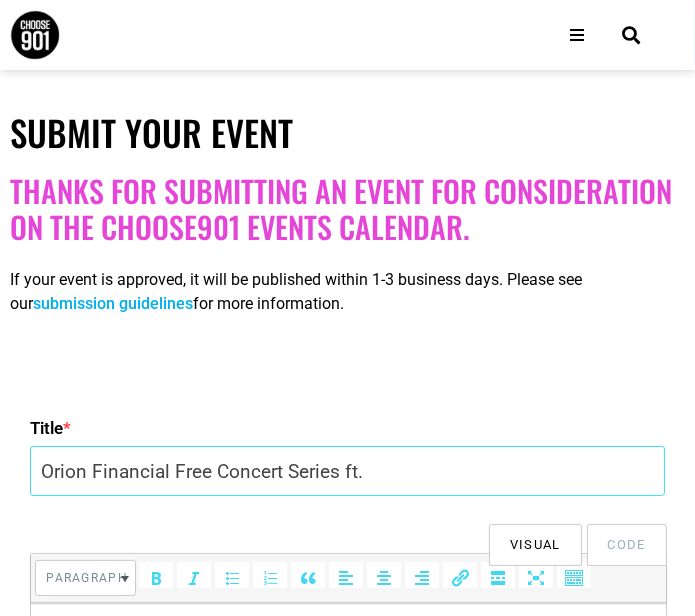 click on "Orion Financial Free Concert Series ft." at bounding box center (347, 471) 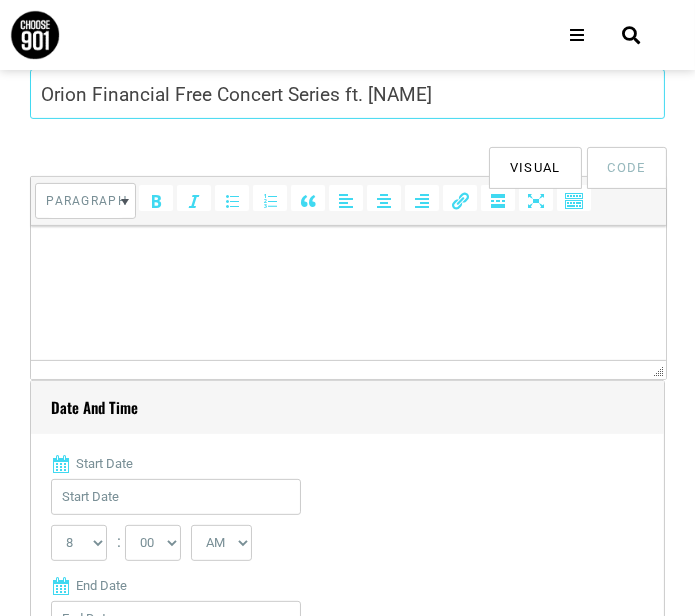 scroll, scrollTop: 582, scrollLeft: 0, axis: vertical 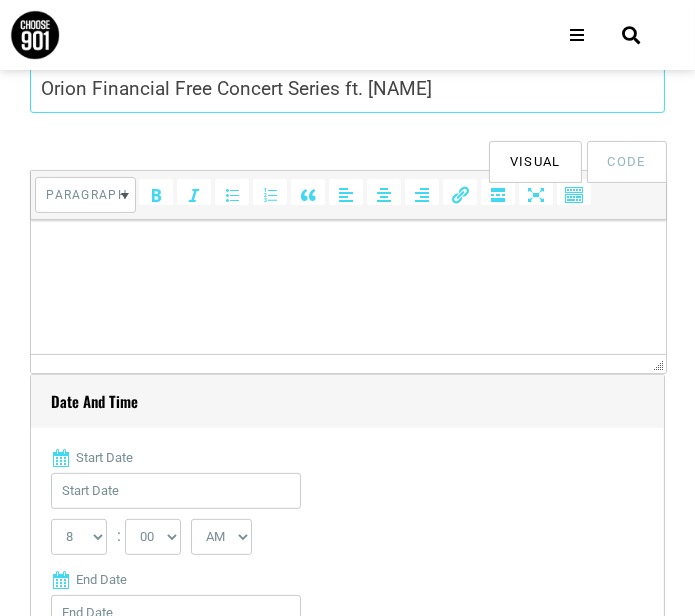 type on "Orion Financial Free Concert Series ft. [NAME]" 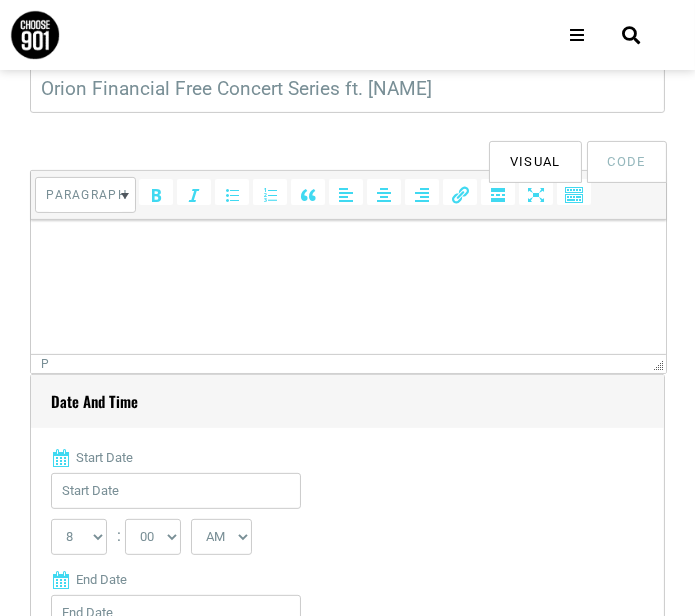 click at bounding box center [348, 247] 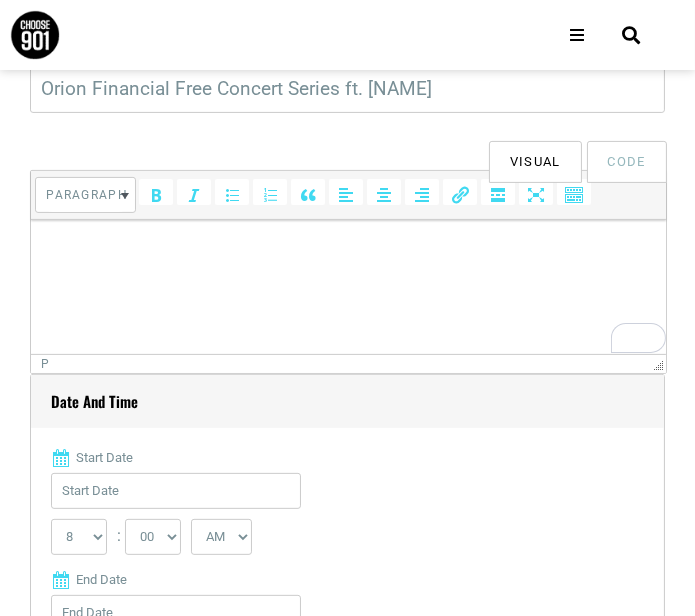 click at bounding box center (348, 247) 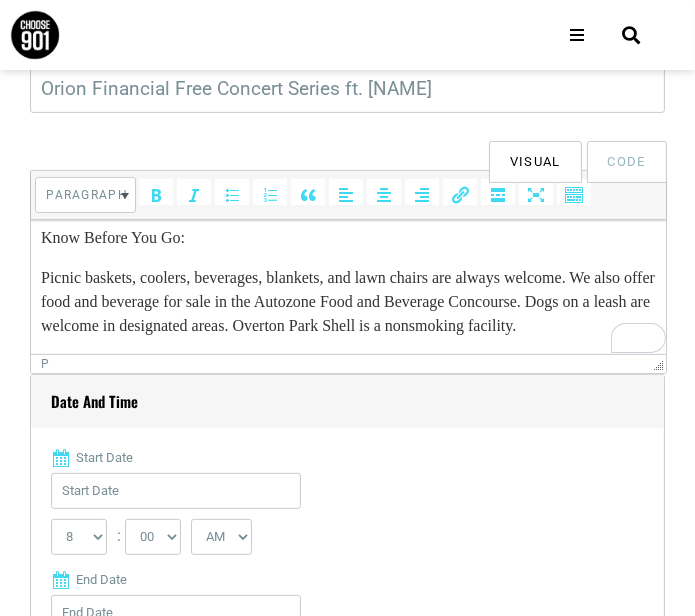 scroll, scrollTop: 245, scrollLeft: 0, axis: vertical 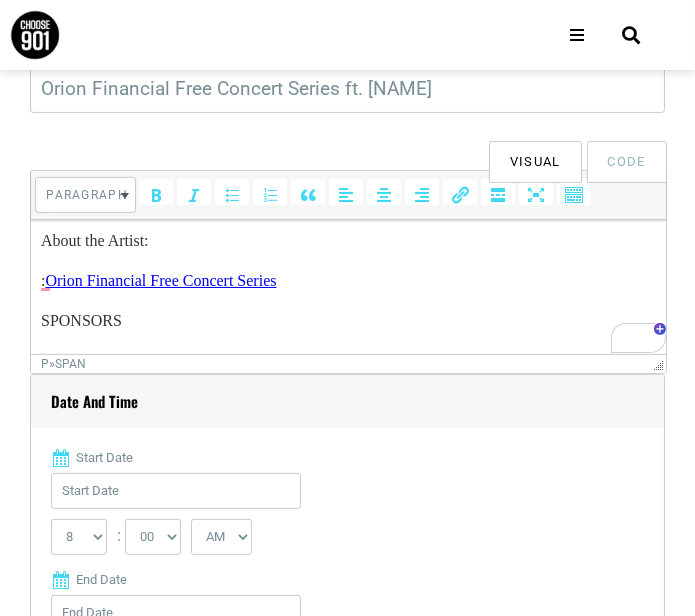 click on "SPONSORS" at bounding box center (81, 319) 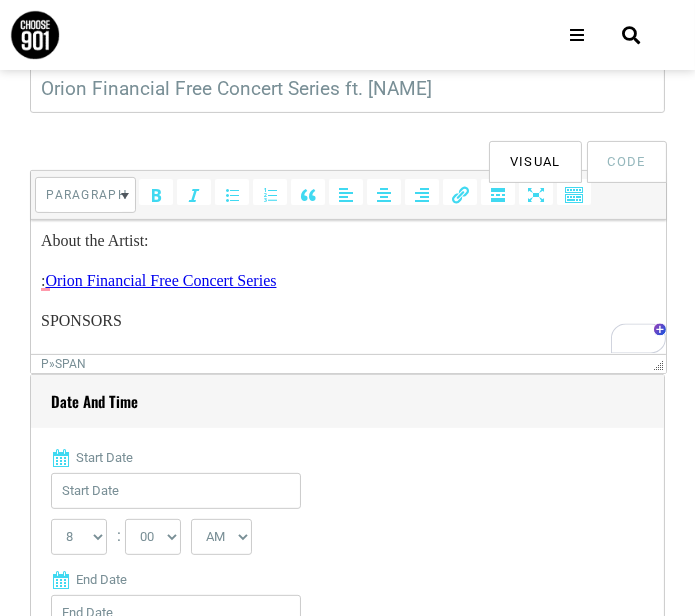 click on "The  Orion Financial Free Concert Series  welcomes local, national, and international acts to the historic Overton Park Shell where legendary talent has left a timeless legacy. About the Artist: :  Orion Financial Free Concert Series    SPONSORS  Rhodes Know Before You Go: Picnic baskets, coolers, beverages, blankets, and lawn chairs are always welcome. We also offer food and beverage for sale in the Autozone Food and Beverage Concourse. Dogs on a leash are welcome in designated areas. Overton Park Shell is a nonsmoking facility." at bounding box center (348, 332) 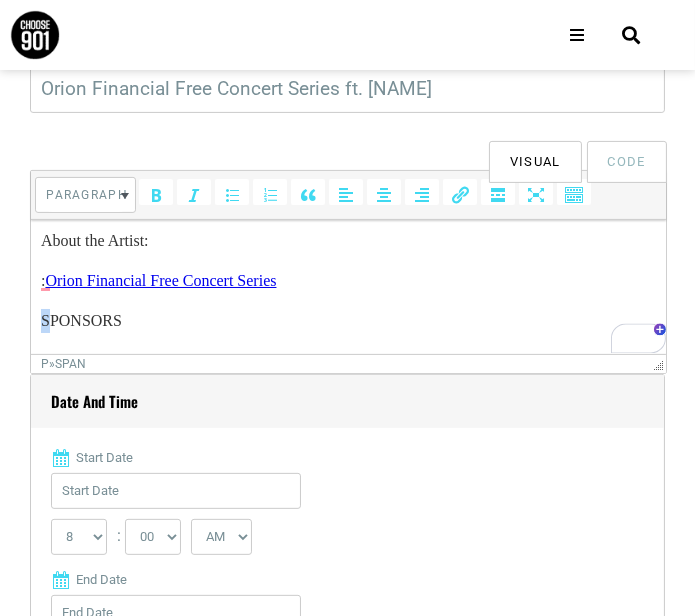 click on "The  Orion Financial Free Concert Series  welcomes local, national, and international acts to the historic Overton Park Shell where legendary talent has left a timeless legacy. About the Artist: :  Orion Financial Free Concert Series    SPONSORS  Rhodes Know Before You Go: Picnic baskets, coolers, beverages, blankets, and lawn chairs are always welcome. We also offer food and beverage for sale in the Autozone Food and Beverage Concourse. Dogs on a leash are welcome in designated areas. Overton Park Shell is a nonsmoking facility." at bounding box center (348, 332) 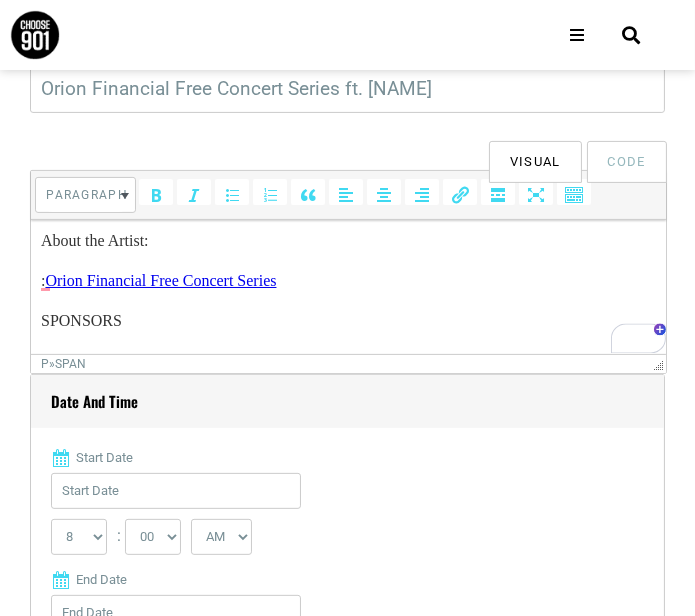 click on "The  Orion Financial Free Concert Series  welcomes local, national, and international acts to the historic Overton Park Shell where legendary talent has left a timeless legacy. About the Artist: :  Orion Financial Free Concert Series    SPONSORS  Rhodes Know Before You Go: Picnic baskets, coolers, beverages, blankets, and lawn chairs are always welcome. We also offer food and beverage for sale in the Autozone Food and Beverage Concourse. Dogs on a leash are welcome in designated areas. Overton Park Shell is a nonsmoking facility." at bounding box center (348, 332) 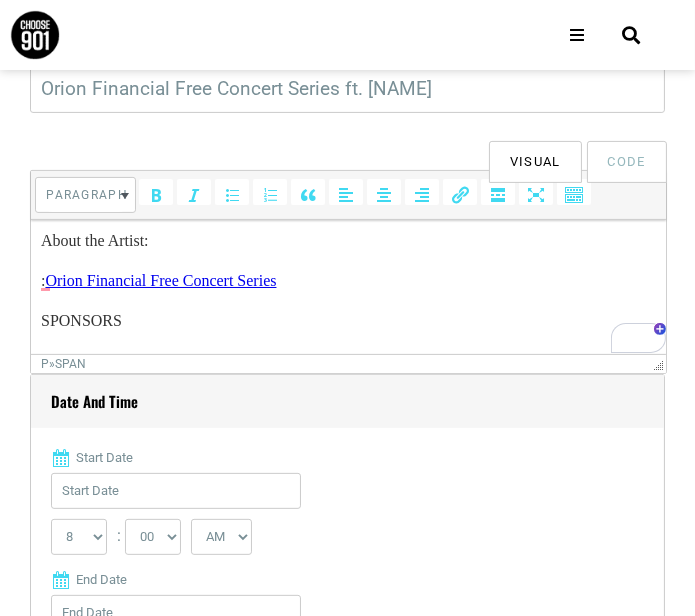 click on "The  Orion Financial Free Concert Series  welcomes local, national, and international acts to the historic Overton Park Shell where legendary talent has left a timeless legacy. About the Artist: :  Orion Financial Free Concert Series    SPONSORS  Rhodes Know Before You Go: Picnic baskets, coolers, beverages, blankets, and lawn chairs are always welcome. We also offer food and beverage for sale in the Autozone Food and Beverage Concourse. Dogs on a leash are welcome in designated areas. Overton Park Shell is a nonsmoking facility." at bounding box center [348, 332] 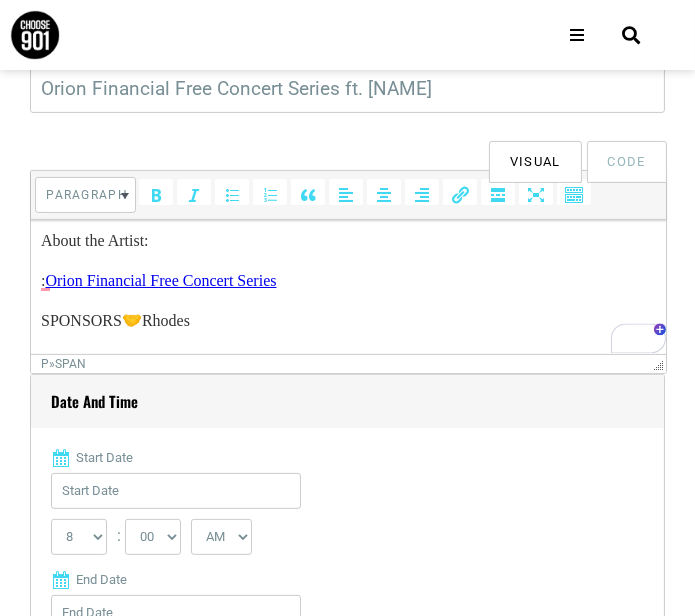 scroll, scrollTop: 90, scrollLeft: 0, axis: vertical 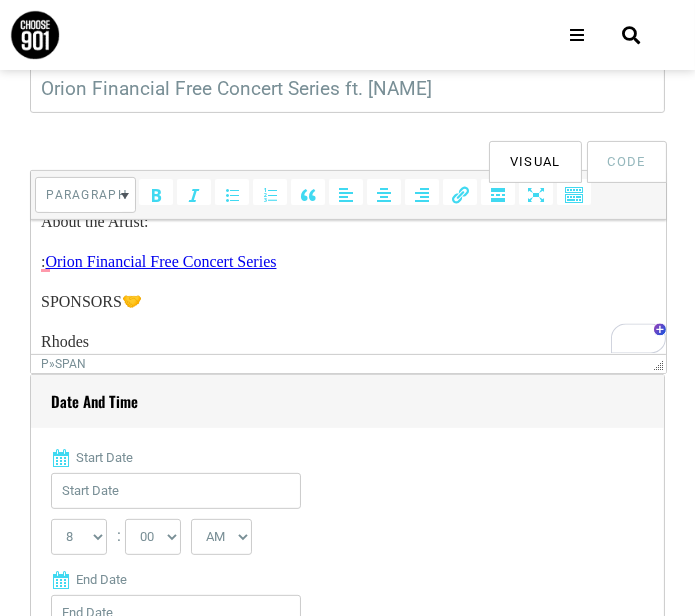 click on "SPONSORS🤝" at bounding box center [91, 300] 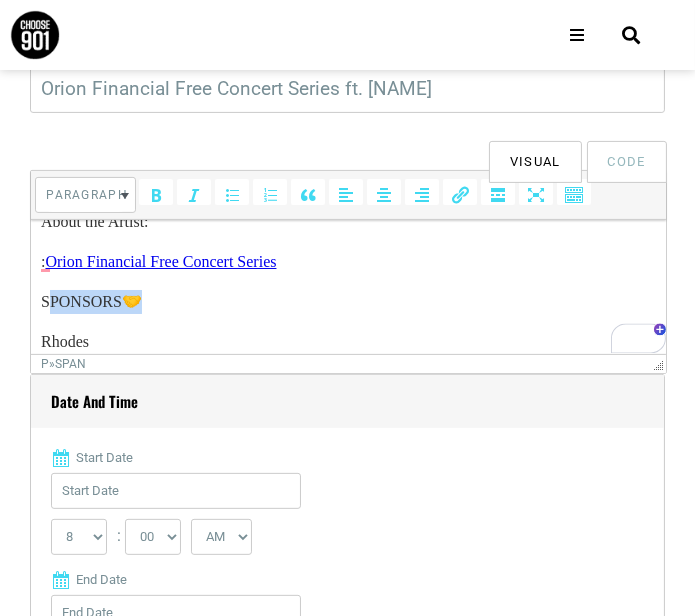 click on "SPONSORS🤝" at bounding box center [91, 300] 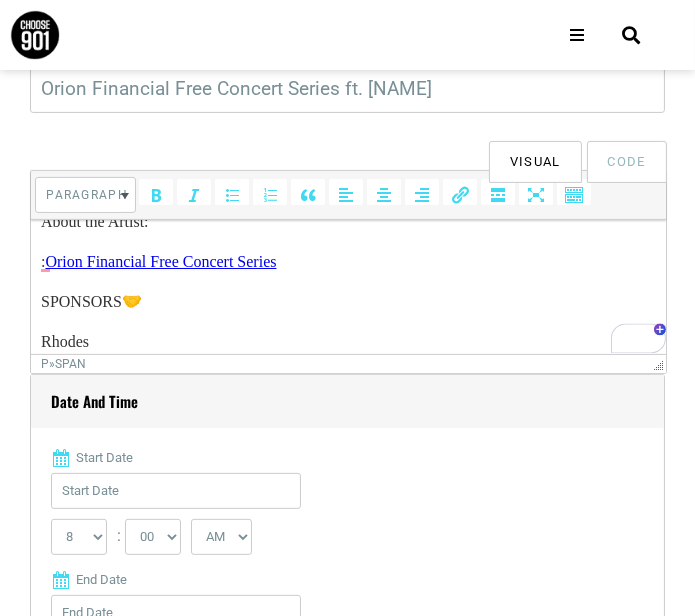 click on "The  Orion Financial Free Concert Series  welcomes local, national, and international acts to the historic Overton Park Shell where legendary talent has left a timeless legacy. About the Artist: :  Orion Financial Free Concert Series    SPONSORS🤝 Rhodes Know Before You Go: Picnic baskets, coolers, beverages, blankets, and lawn chairs are always welcome. We also offer food and beverage for sale in the Autozone Food and Beverage Concourse. Dogs on a leash are welcome in designated areas. Overton Park Shell is a nonsmoking facility." at bounding box center [348, 313] 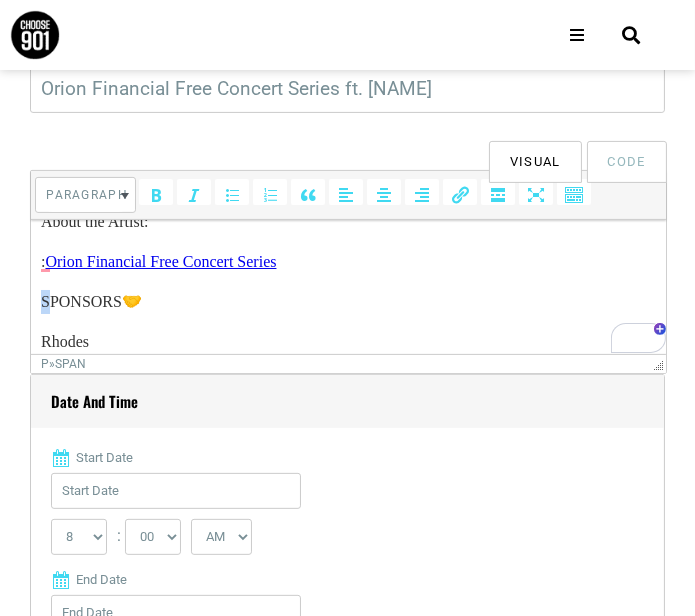 click on "The  Orion Financial Free Concert Series  welcomes local, national, and international acts to the historic Overton Park Shell where legendary talent has left a timeless legacy. About the Artist: :  Orion Financial Free Concert Series    SPONSORS🤝 Rhodes Know Before You Go: Picnic baskets, coolers, beverages, blankets, and lawn chairs are always welcome. We also offer food and beverage for sale in the Autozone Food and Beverage Concourse. Dogs on a leash are welcome in designated areas. Overton Park Shell is a nonsmoking facility." at bounding box center [348, 313] 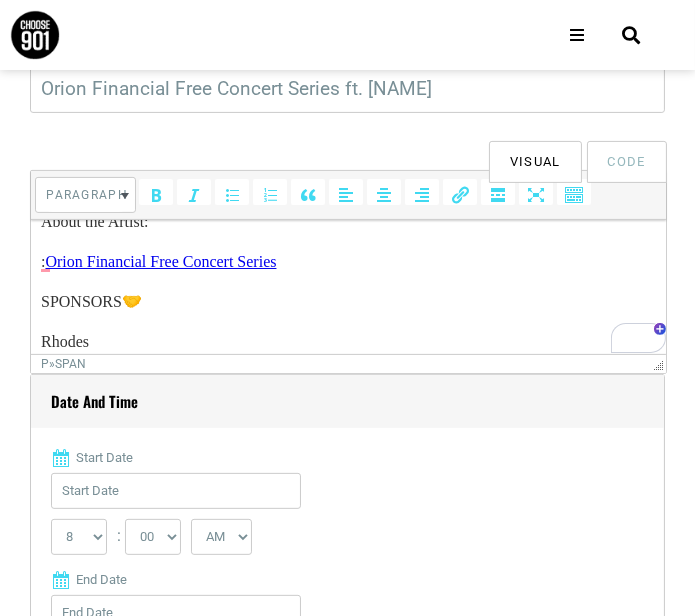 click on "The  Orion Financial Free Concert Series  welcomes local, national, and international acts to the historic Overton Park Shell where legendary talent has left a timeless legacy. About the Artist: :  Orion Financial Free Concert Series    SPONSORS🤝 Rhodes Know Before You Go: Picnic baskets, coolers, beverages, blankets, and lawn chairs are always welcome. We also offer food and beverage for sale in the Autozone Food and Beverage Concourse. Dogs on a leash are welcome in designated areas. Overton Park Shell is a nonsmoking facility." at bounding box center [348, 313] 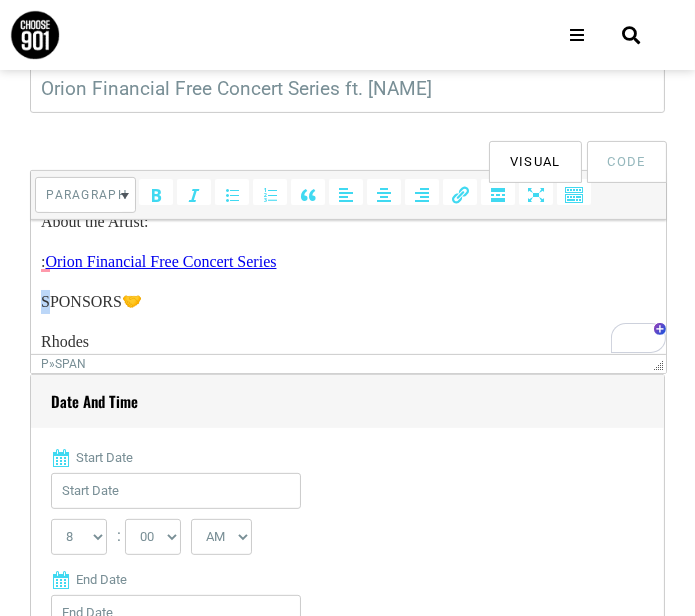 click on "The  Orion Financial Free Concert Series  welcomes local, national, and international acts to the historic Overton Park Shell where legendary talent has left a timeless legacy. About the Artist: :  Orion Financial Free Concert Series    SPONSORS🤝 Rhodes Know Before You Go: Picnic baskets, coolers, beverages, blankets, and lawn chairs are always welcome. We also offer food and beverage for sale in the Autozone Food and Beverage Concourse. Dogs on a leash are welcome in designated areas. Overton Park Shell is a nonsmoking facility." at bounding box center [348, 313] 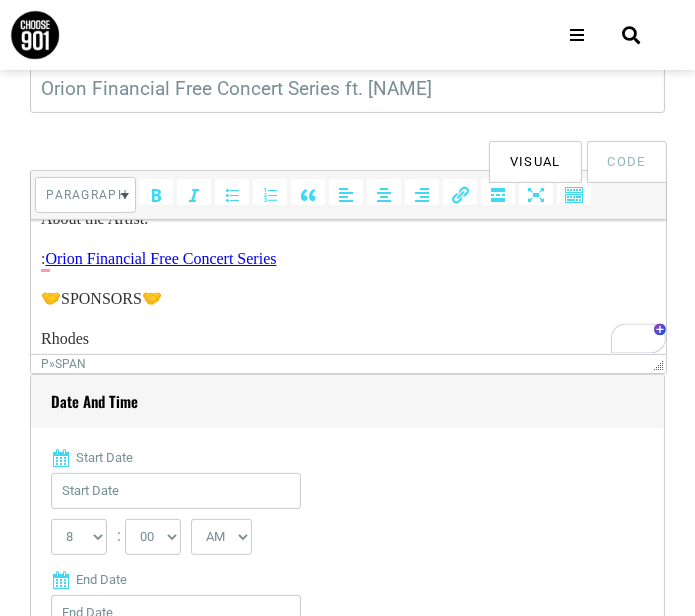 scroll, scrollTop: 108, scrollLeft: 0, axis: vertical 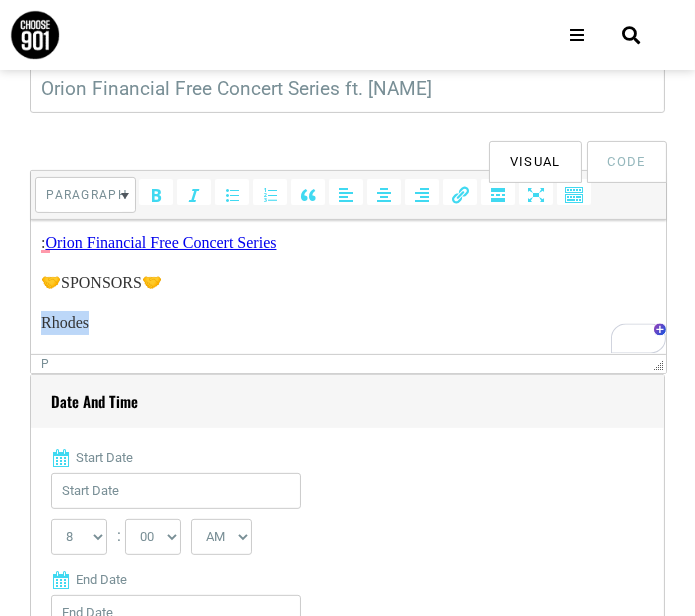 drag, startPoint x: 121, startPoint y: 323, endPoint x: 32, endPoint y: 322, distance: 89.005615 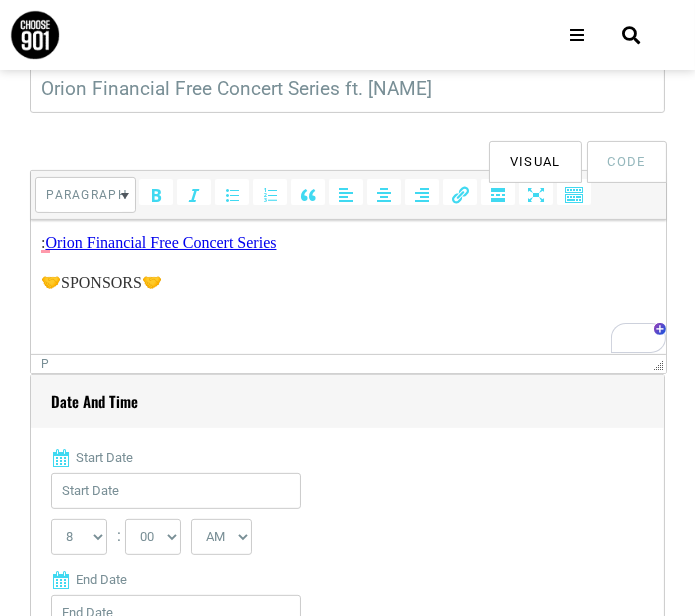 click on "The  Orion Financial Free Concert Series  welcomes local, national, and international acts to the historic Overton Park Shell where legendary talent has left a timeless legacy. About the Artist: :  Orion Financial Free Concert Series    🤝SPONSORS🤝 Know Before You Go: Picnic baskets, coolers, beverages, blankets, and lawn chairs are always welcome. We also offer food and beverage for sale in the Autozone Food and Beverage Concourse. Dogs on a leash are welcome in designated areas. Overton Park Shell is a nonsmoking facility." at bounding box center [348, 294] 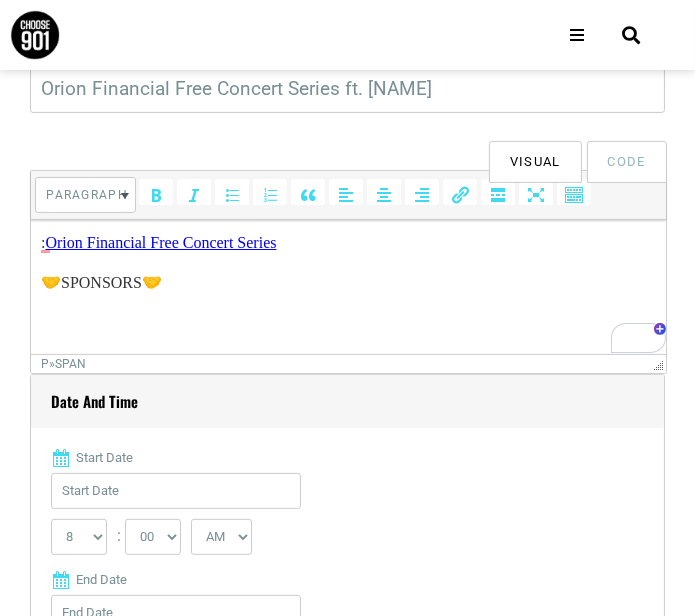 scroll, scrollTop: 133, scrollLeft: 0, axis: vertical 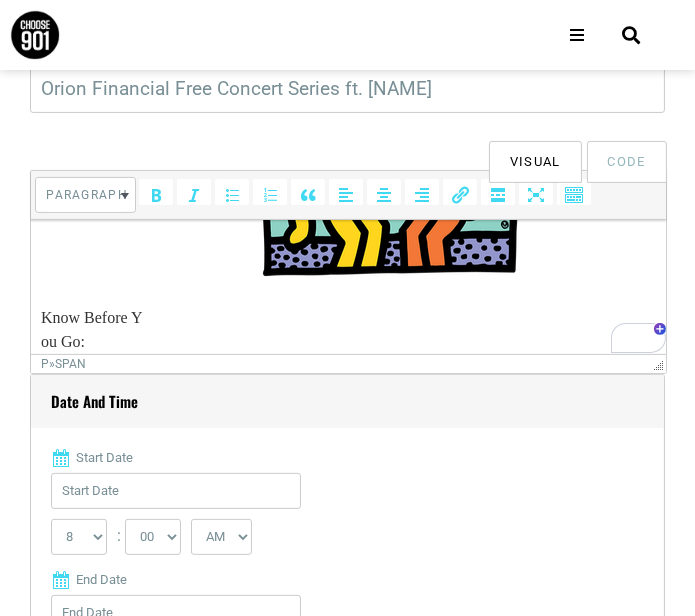 click at bounding box center [393, 145] 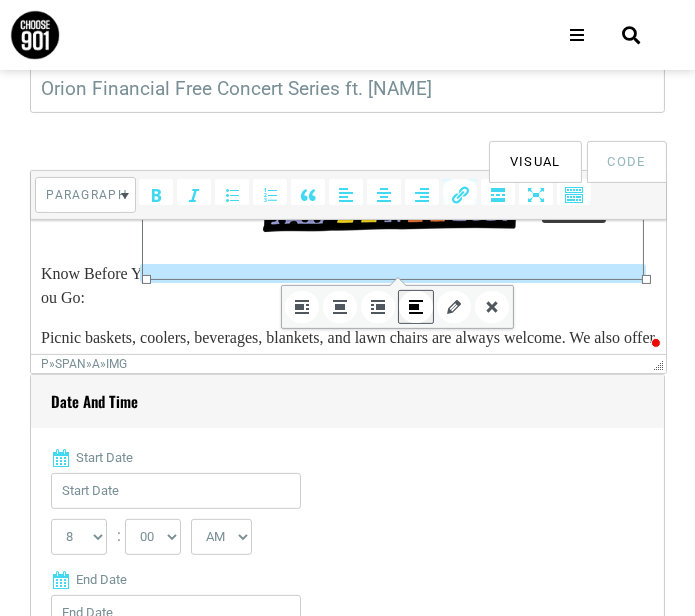 drag, startPoint x: 644, startPoint y: 279, endPoint x: 520, endPoint y: 192, distance: 151.47607 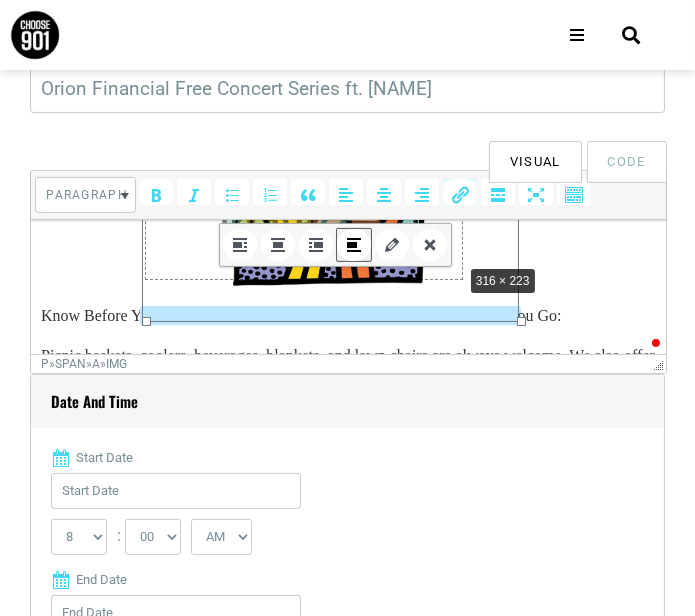 drag, startPoint x: 521, startPoint y: 322, endPoint x: 453, endPoint y: 262, distance: 90.68627 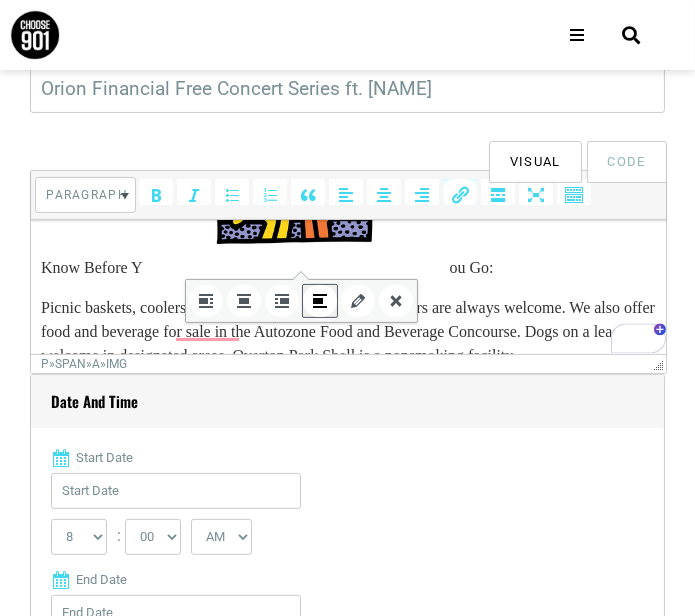 click on "Know Before Y ou Go:" at bounding box center [348, 167] 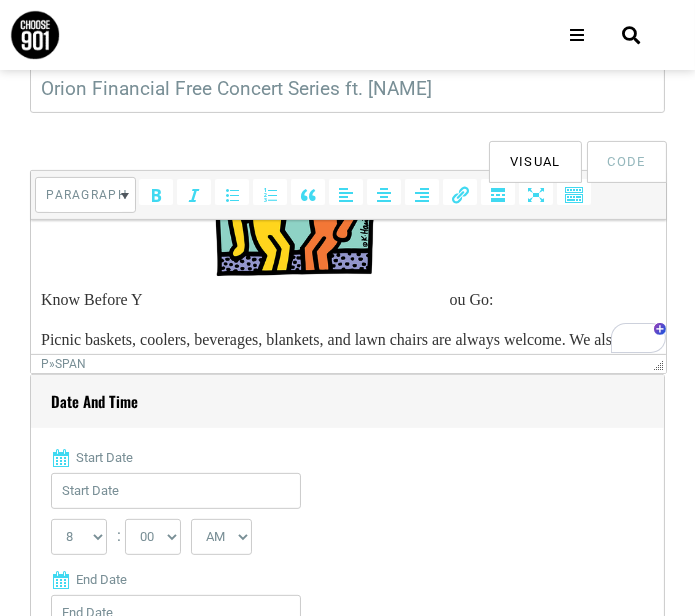 click at bounding box center [296, 195] 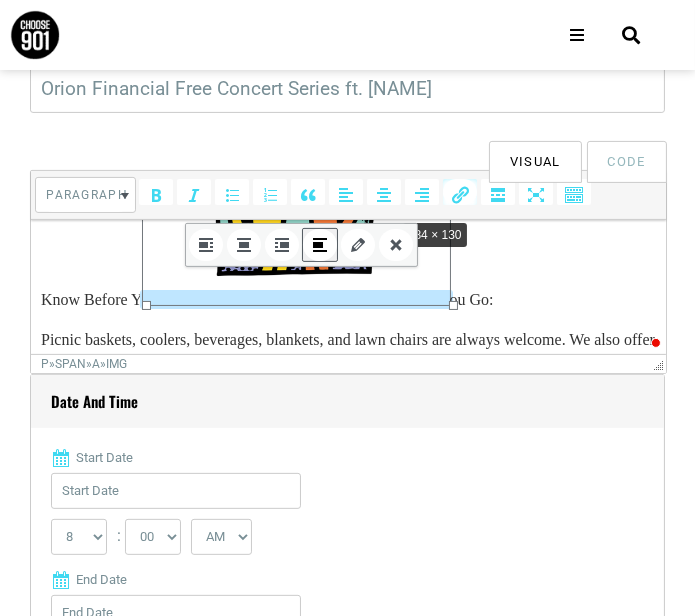 drag, startPoint x: 451, startPoint y: 303, endPoint x: 391, endPoint y: 216, distance: 105.68349 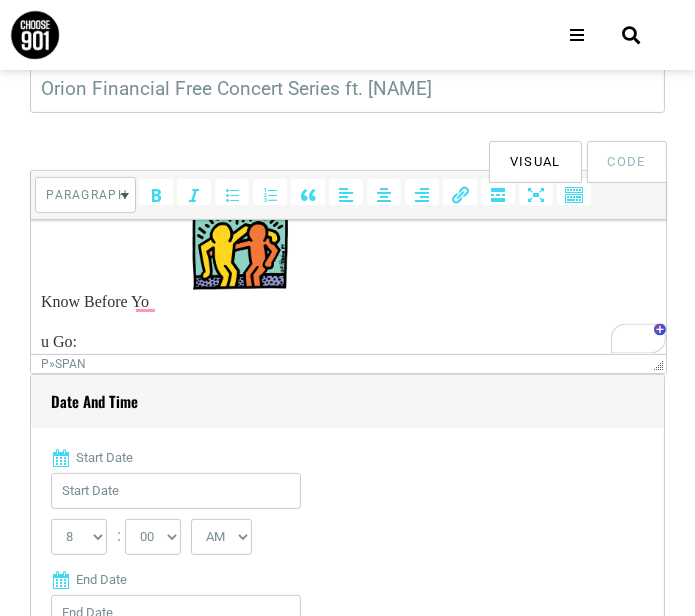 click on "Know Before Yo" at bounding box center (348, 244) 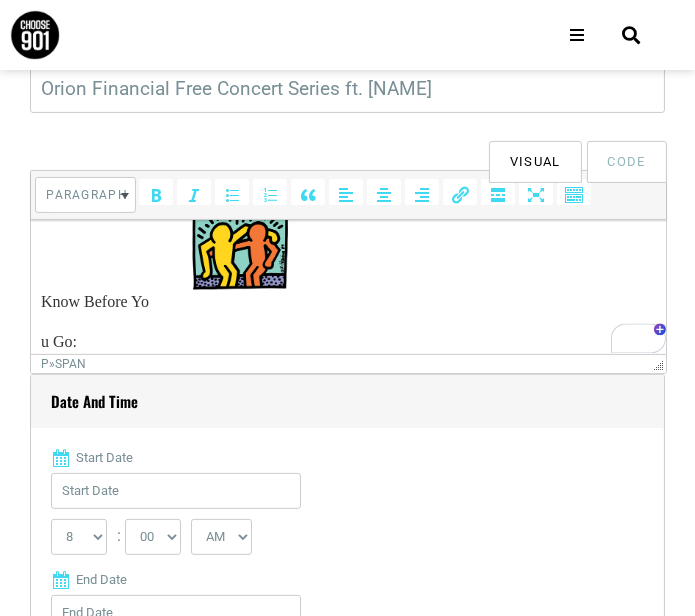 click at bounding box center (241, 241) 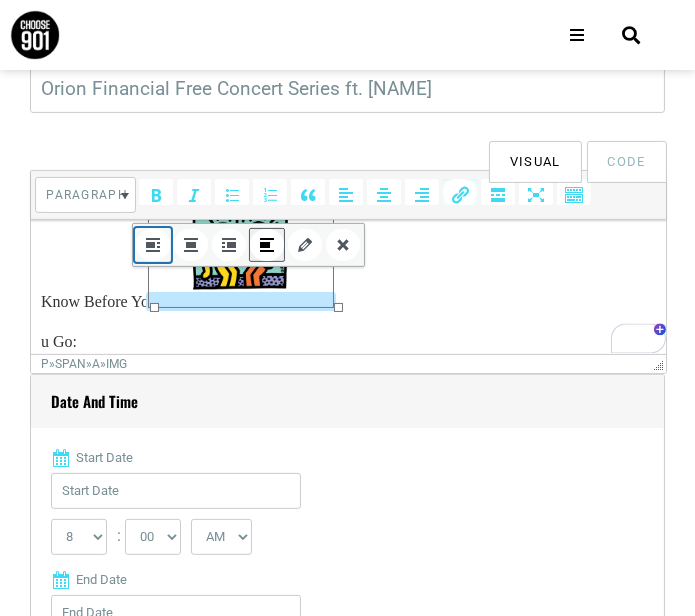 click at bounding box center [153, 245] 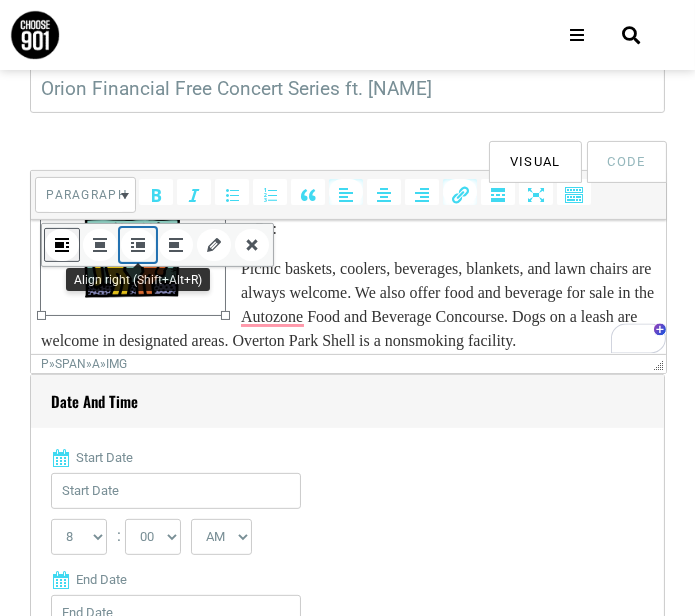 click at bounding box center (138, 245) 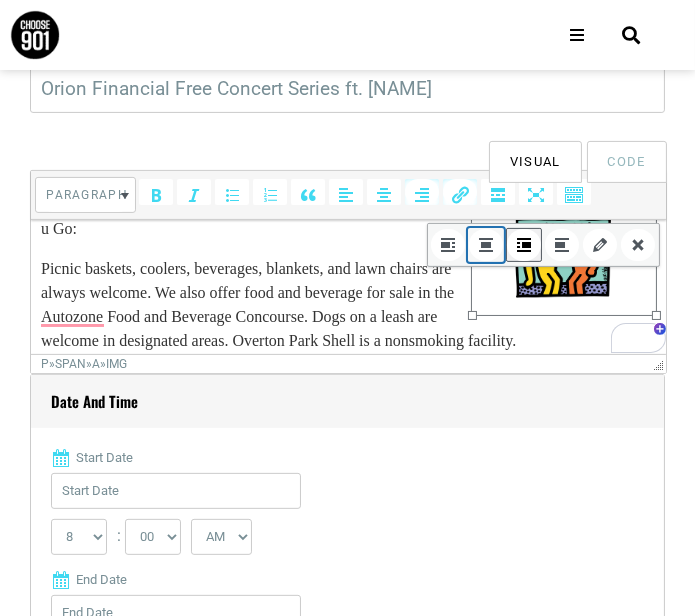 click at bounding box center (486, 245) 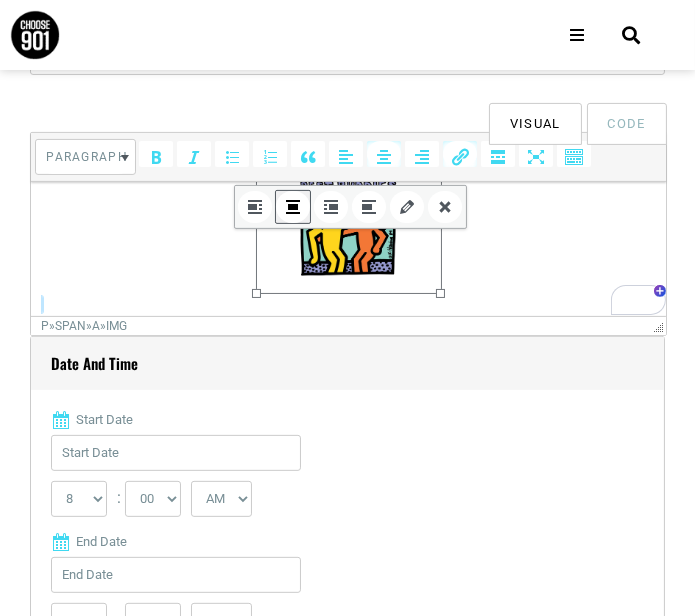 click at bounding box center [348, 226] 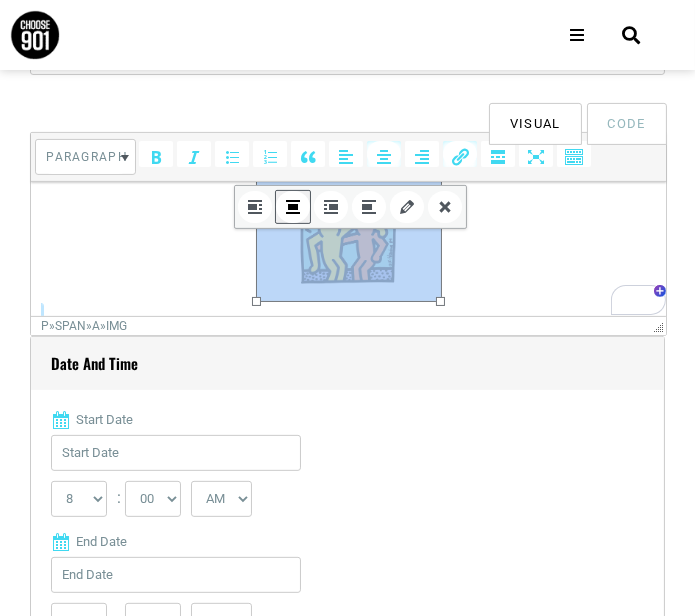 click on "﻿" at bounding box center (348, 234) 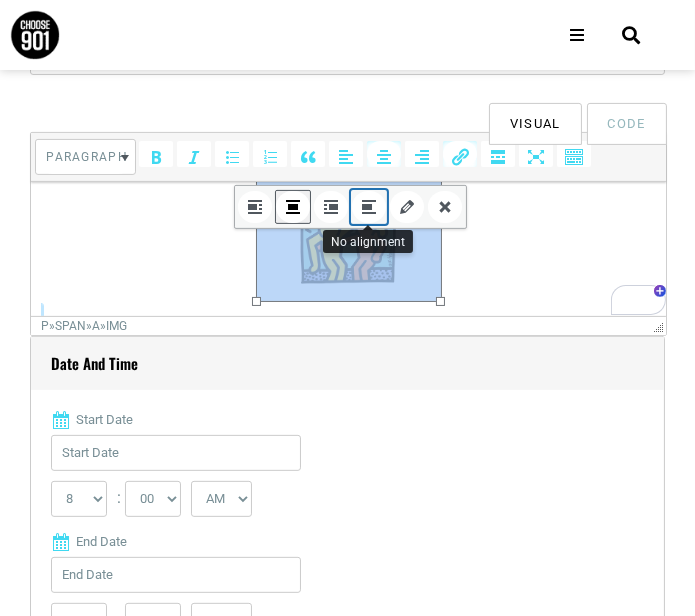click at bounding box center [369, 207] 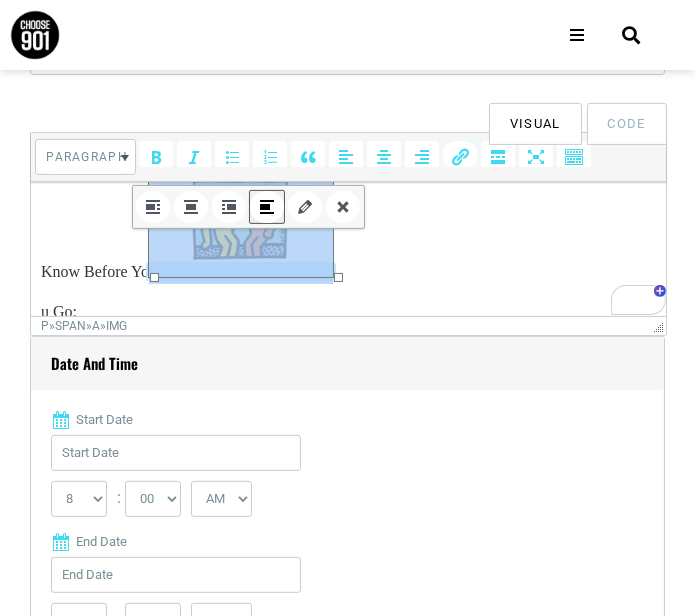 click on "Know Before Yo ﻿" at bounding box center (348, 214) 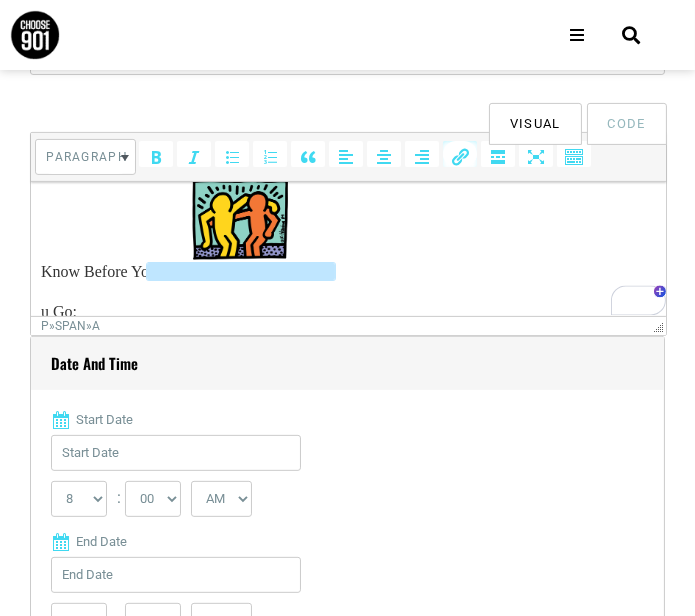 click at bounding box center [241, 211] 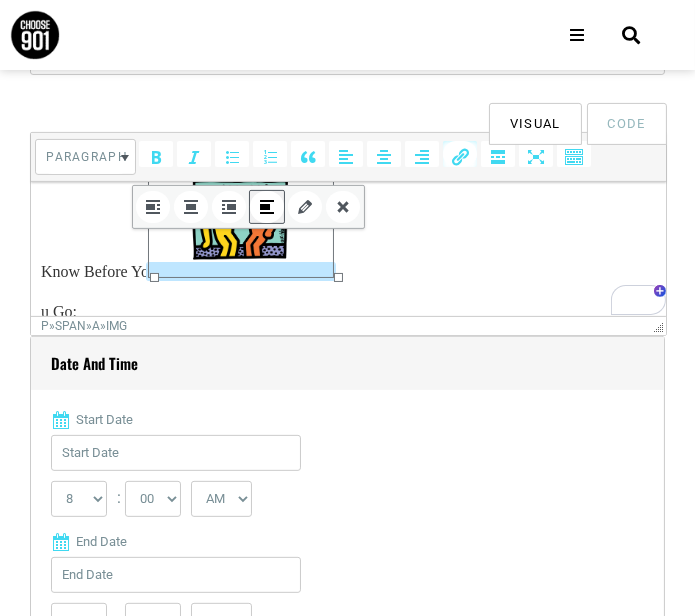 click on "Know Before Yo ﻿" at bounding box center [348, 214] 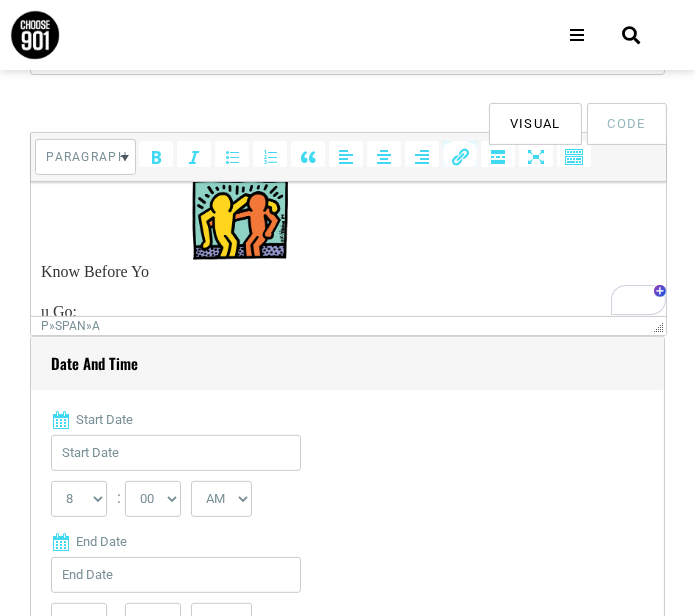click on "Know Before Yo" at bounding box center (187, 270) 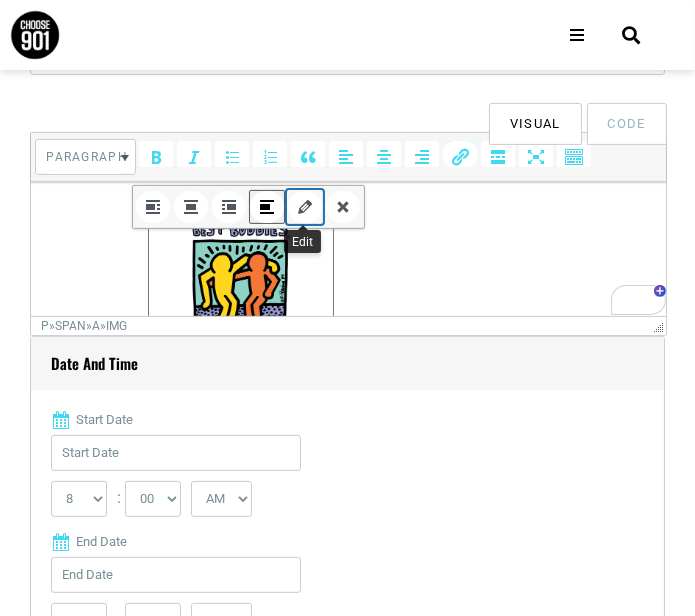 click at bounding box center (305, 207) 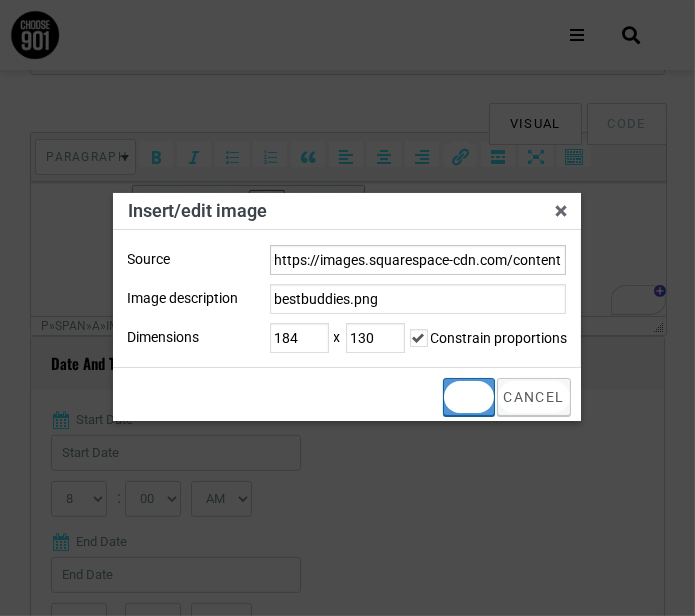 click on "OK" at bounding box center (469, 397) 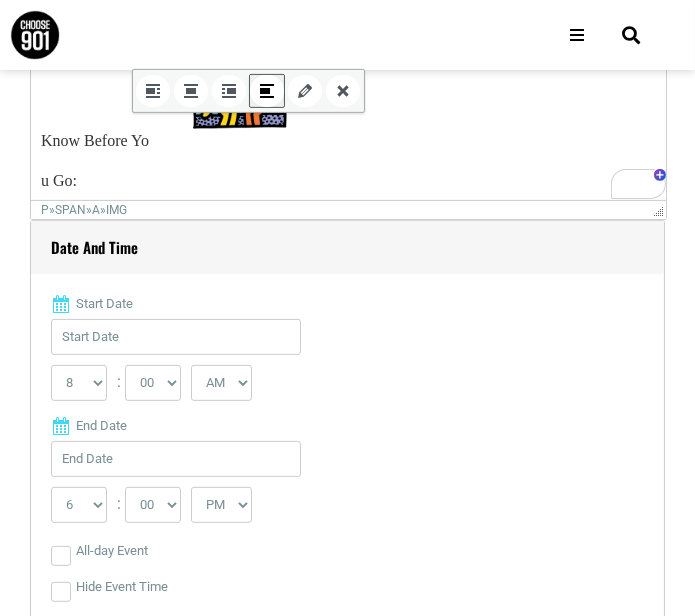 click on "The  Orion Financial Free Concert Series  welcomes local, national, and international acts to the historic Overton Park Shell where legendary talent has left a timeless legacy. About the Artist: :  Orion Financial Free Concert Series    🤝SPONSORS🤝 Know Before Yo u Go: Picnic baskets, coolers, beverages, blankets, and lawn chairs are always welcome. We also offer food and beverage for sale in the Autozone Food and Beverage Concourse. Dogs on a leash are welcome in designated areas. Overton Park Shell is a nonsmoking facility." at bounding box center [348, 35] 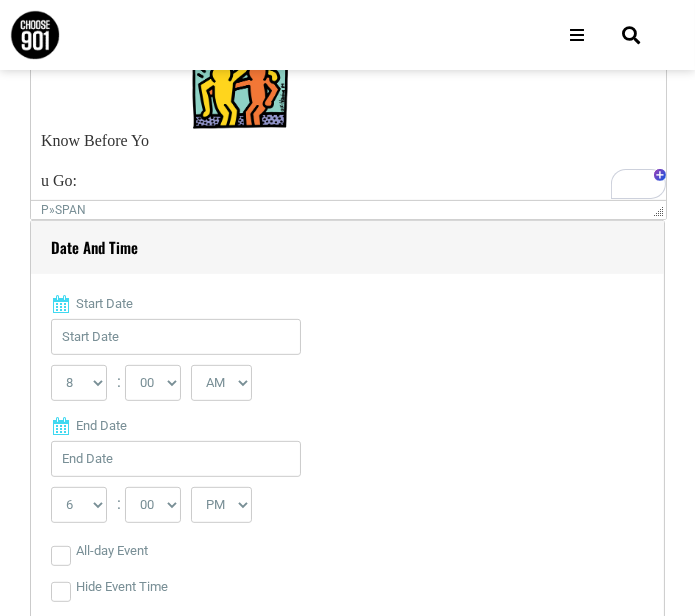 click at bounding box center (241, 80) 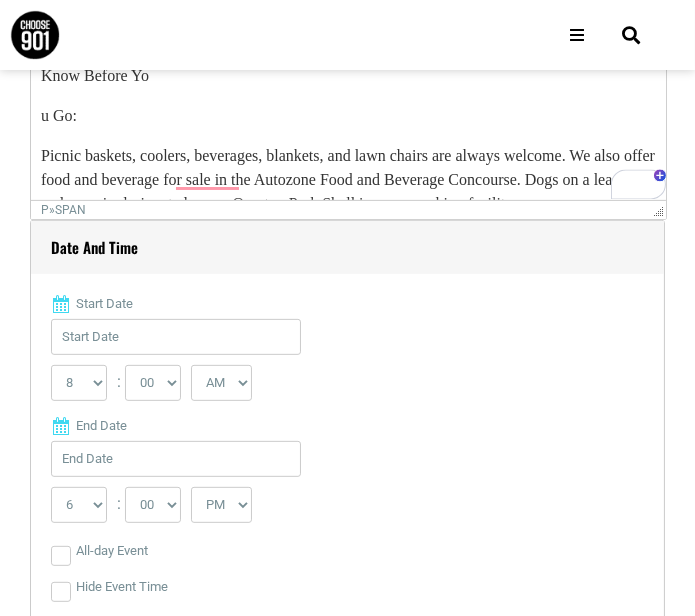 click on "The  Orion Financial Free Concert Series  welcomes local, national, and international acts to the historic Overton Park Shell where legendary talent has left a timeless legacy. About the Artist: :  Orion Financial Free Concert Series    🤝SPONSORS🤝 Know Before Yo u Go: Picnic baskets, coolers, beverages, blankets, and lawn chairs are always welcome. We also offer food and beverage for sale in the Autozone Food and Beverage Concourse. Dogs on a leash are welcome in designated areas. Overton Park Shell is a nonsmoking facility." at bounding box center [348, 27] 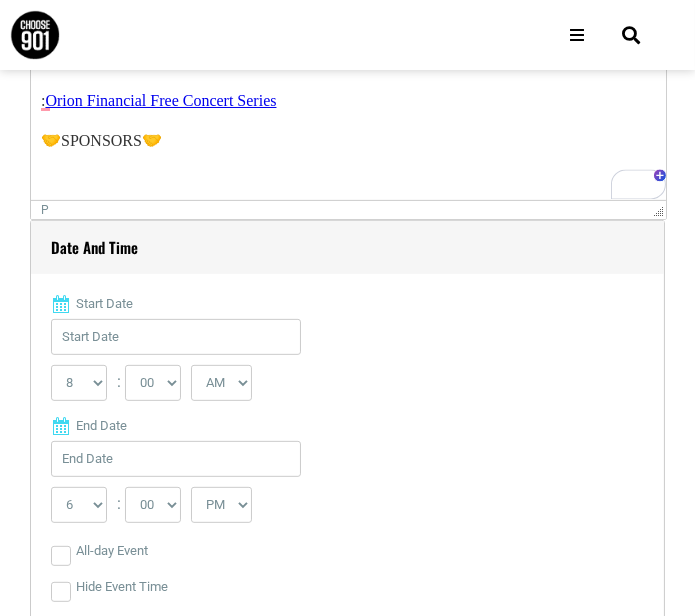 click on "The  Orion Financial Free Concert Series  welcomes local, national, and international acts to the historic Overton Park Shell where legendary talent has left a timeless legacy. About the Artist: :  Orion Financial Free Concert Series    🤝SPONSORS🤝 Know Before Yo u Go: Picnic baskets, coolers, beverages, blankets, and lawn chairs are always welcome. We also offer food and beverage for sale in the Autozone Food and Beverage Concourse. Dogs on a leash are welcome in designated areas. Overton Park Shell is a nonsmoking facility." at bounding box center [348, 152] 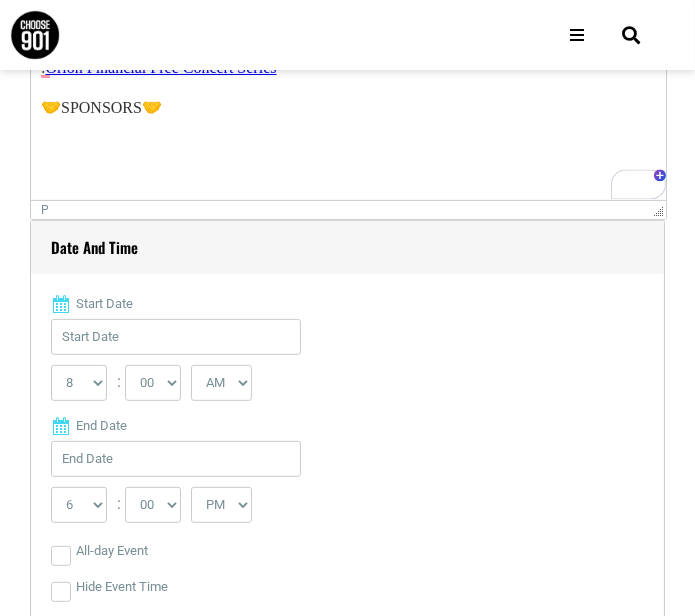 click at bounding box center [348, 147] 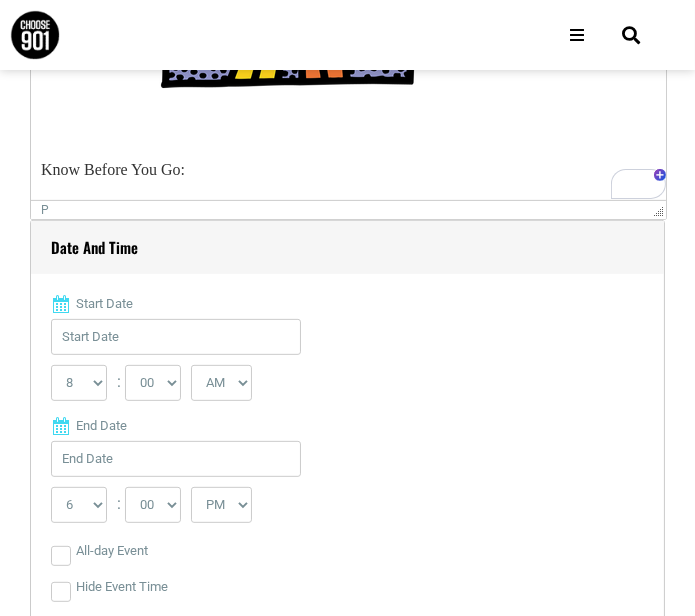 click at bounding box center (291, -43) 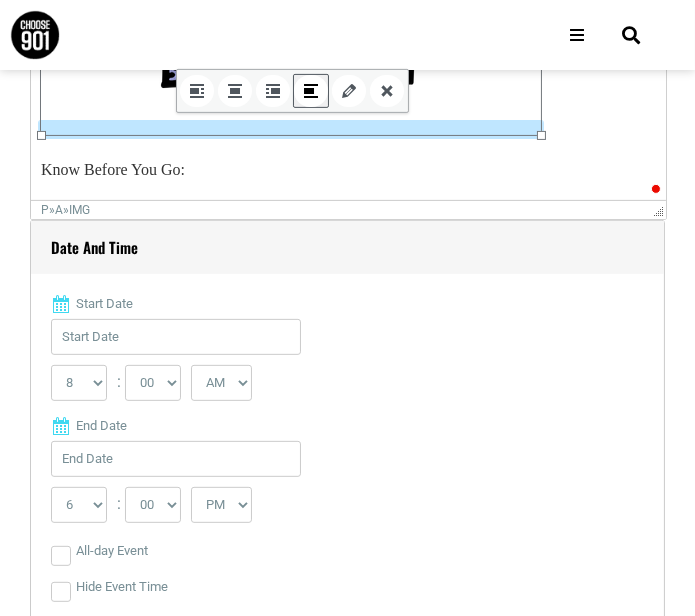 drag, startPoint x: 540, startPoint y: 130, endPoint x: 407, endPoint y: 32, distance: 165.20593 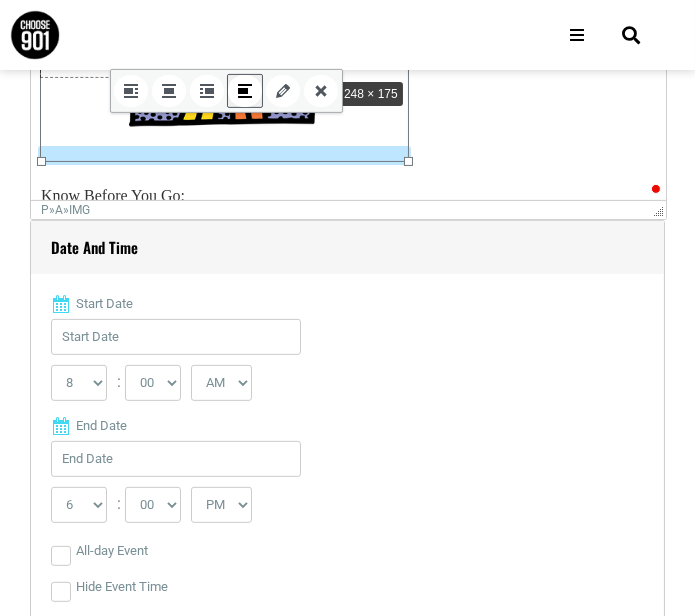 drag, startPoint x: 409, startPoint y: 162, endPoint x: 326, endPoint y: 72, distance: 122.42957 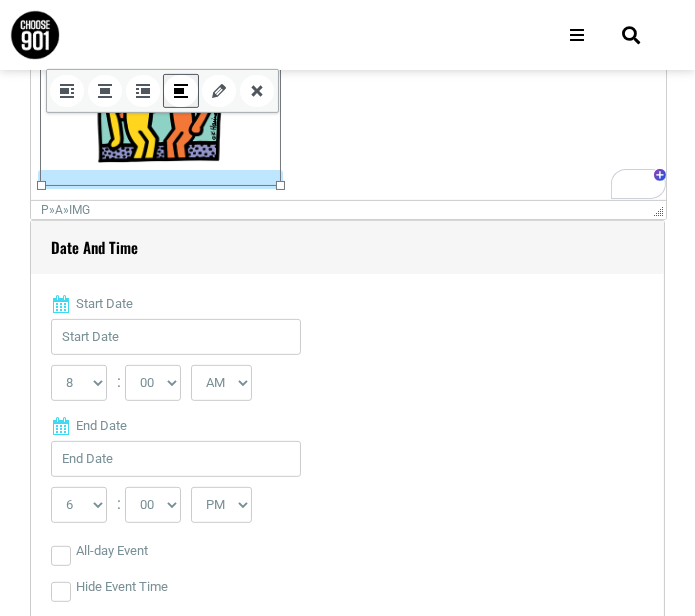 click at bounding box center [348, 103] 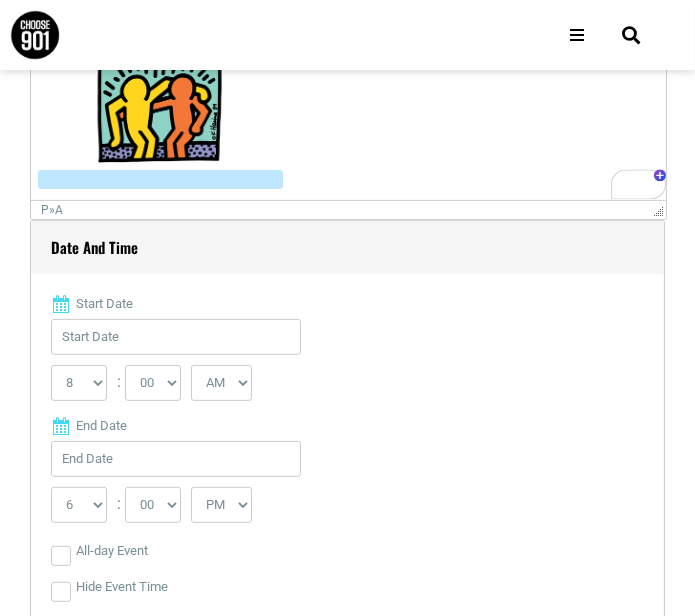 click at bounding box center (160, 99) 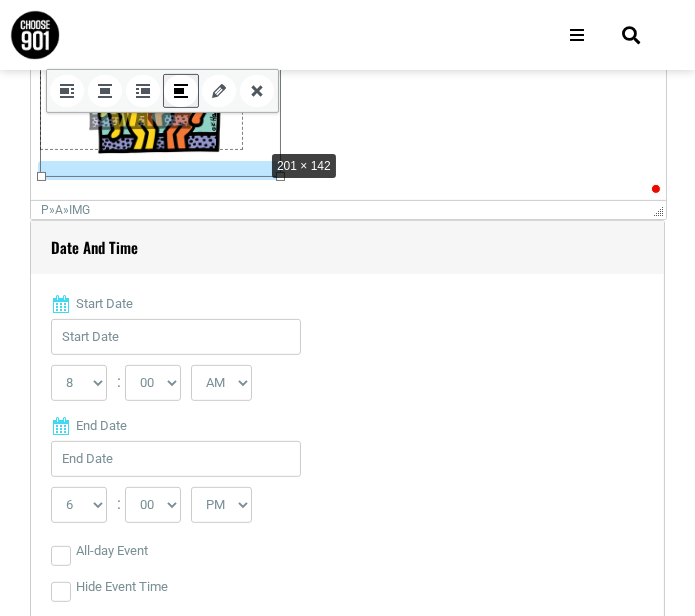 drag, startPoint x: 283, startPoint y: 171, endPoint x: 261, endPoint y: 141, distance: 37.202152 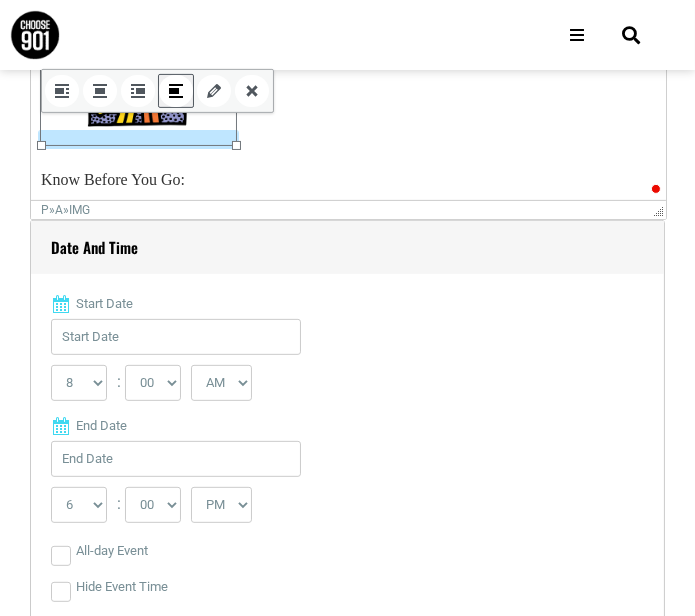 click on "﻿" at bounding box center (348, 78) 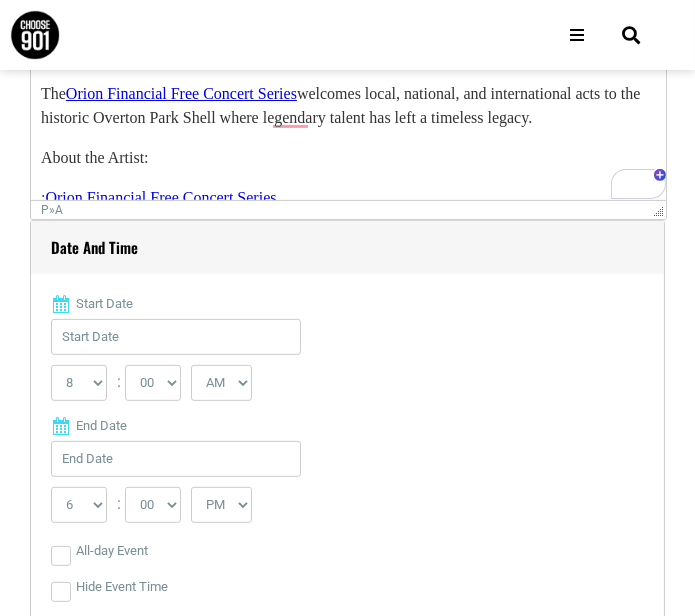 click on "About the Artist:" at bounding box center (348, 157) 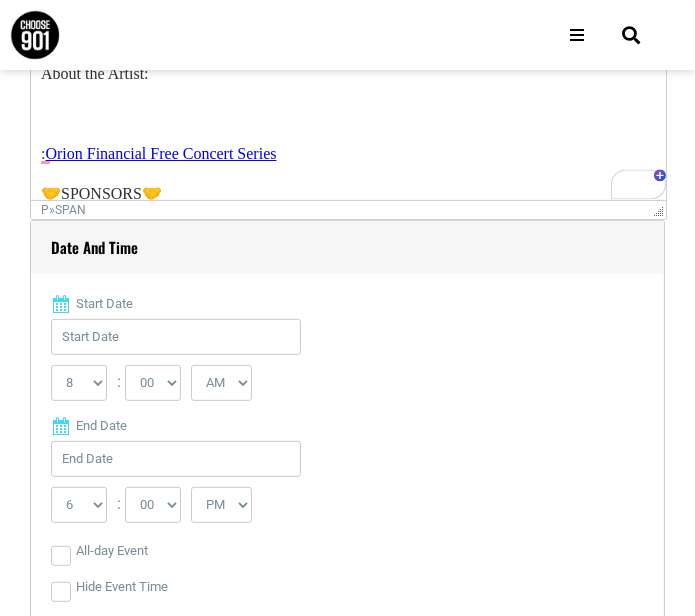 click on "The  Orion Financial Free Concert Series  welcomes local, national, and international acts to the historic Overton Park Shell where legendary talent has left a timeless legacy. About the Artist: :  Orion Financial Free Concert Series    🤝SPONSORS🤝 Know Before Yo u Go: Picnic baskets, coolers, beverages, blankets, and lawn chairs are always welcome. We also offer food and beverage for sale in the Autozone Food and Beverage Concourse. Dogs on a leash are welcome in designated areas. Overton Park Shell is a nonsmoking facility." at bounding box center [348, 265] 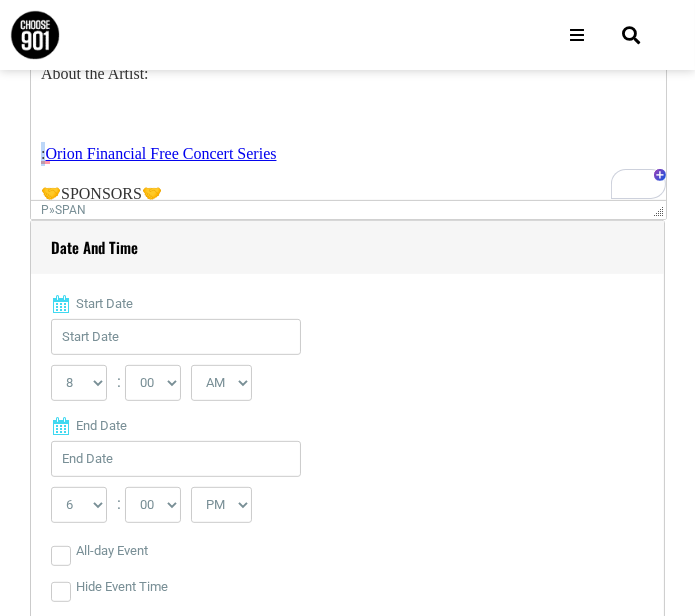 click on "The  Orion Financial Free Concert Series  welcomes local, national, and international acts to the historic Overton Park Shell where legendary talent has left a timeless legacy. About the Artist: :  Orion Financial Free Concert Series    🤝SPONSORS🤝 Know Before Yo u Go: Picnic baskets, coolers, beverages, blankets, and lawn chairs are always welcome. We also offer food and beverage for sale in the Autozone Food and Beverage Concourse. Dogs on a leash are welcome in designated areas. Overton Park Shell is a nonsmoking facility." at bounding box center [348, 265] 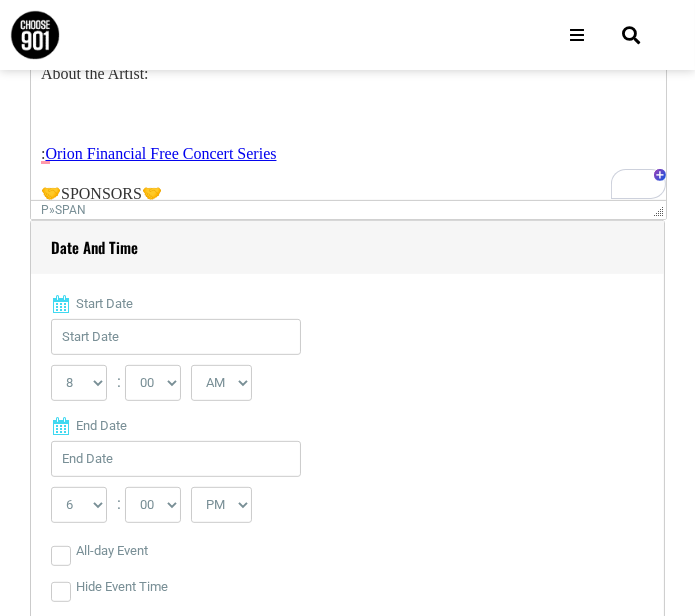 click on "The  Orion Financial Free Concert Series  welcomes local, national, and international acts to the historic Overton Park Shell where legendary talent has left a timeless legacy. About the Artist: :  Orion Financial Free Concert Series    🤝SPONSORS🤝 Know Before Yo u Go: Picnic baskets, coolers, beverages, blankets, and lawn chairs are always welcome. We also offer food and beverage for sale in the Autozone Food and Beverage Concourse. Dogs on a leash are welcome in designated areas. Overton Park Shell is a nonsmoking facility." at bounding box center (348, 265) 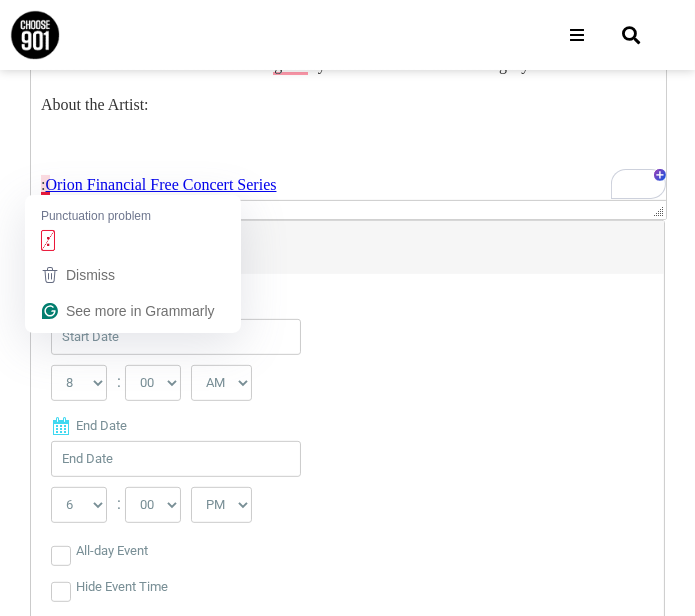 click on "The  Orion Financial Free Concert Series  welcomes local, national, and international acts to the historic Overton Park Shell where legendary talent has left a timeless legacy. About the Artist: :  Orion Financial Free Concert Series    🤝SPONSORS🤝 Know Before Yo u Go: Picnic baskets, coolers, beverages, blankets, and lawn chairs are always welcome. We also offer food and beverage for sale in the Autozone Food and Beverage Concourse. Dogs on a leash are welcome in designated areas. Overton Park Shell is a nonsmoking facility." at bounding box center (348, 296) 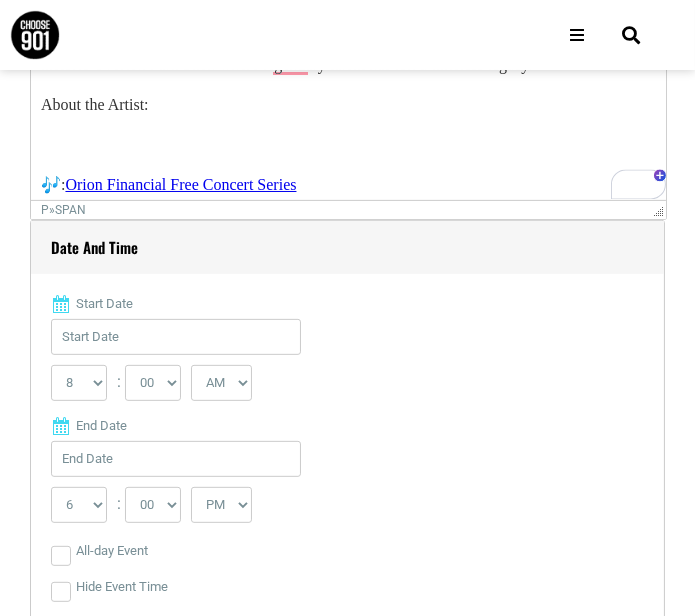 click at bounding box center [348, 144] 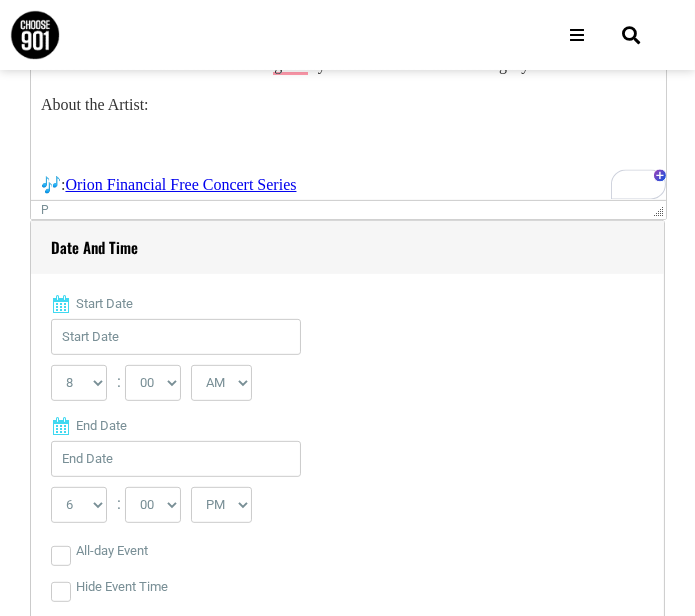 click at bounding box center [348, 144] 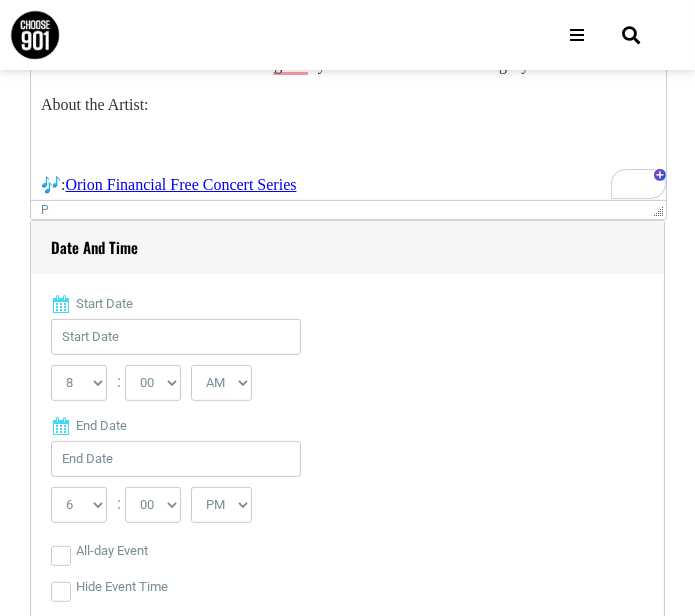 click at bounding box center [348, 144] 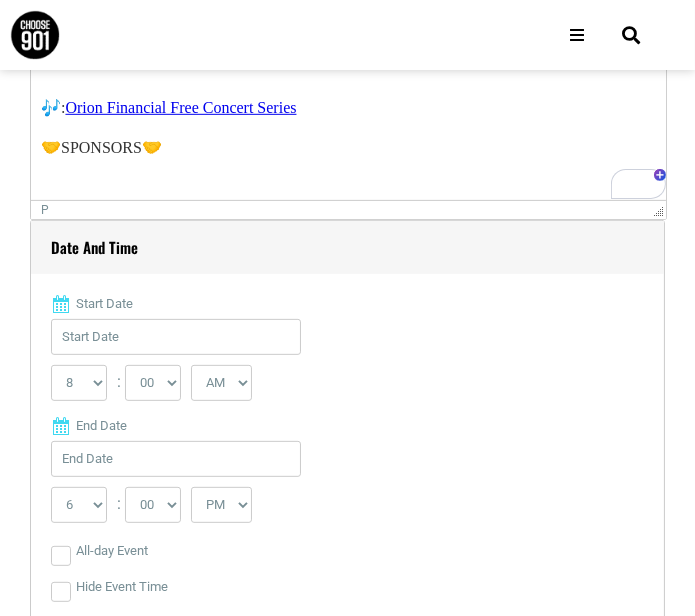 click on "🎶:  Orion Financial Free Concert Series" at bounding box center [348, 107] 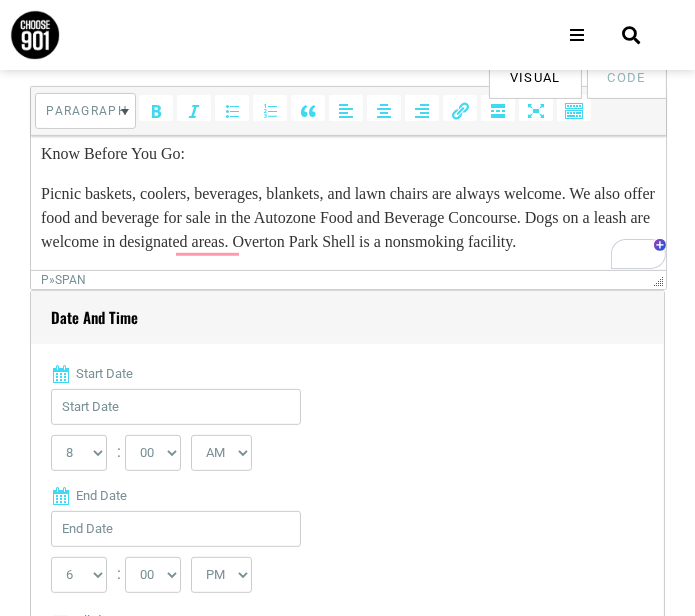 click on "The  Orion Financial Free Concert Series  welcomes local, national, and international acts to the historic Overton Park Shell where legendary talent has left a timeless legacy. About the Artist: After crisscrossing the nation for the last half-decade looking for a home, Pokey LaFarge found himself in Mid-Coast Maine. Upon arriving, the Illinois-born singer/songwriter/actor pursued a major life change, working 12-hour days on a local farm—a turn of events that catalyzed an extraordinary burst of creativity and redefined his sense of purpose as an artist. On his new album Rhumba Country, LaFarge reveals his newly heightened devotion to making music that channels pure joy. “There was a time when I glorified sadness because I lost sight of who I was, but now I understand that creating and expressing joy is my gift, and gifts are meant to be shared,” he says. Reclaiming his voice, LaFarge has recorded his boldest album yet. Artist Socials: Instagram  |  Facebook  |  Youtube 🎶:     🤝SPONSORS🤝 u Go:" at bounding box center [348, -652] 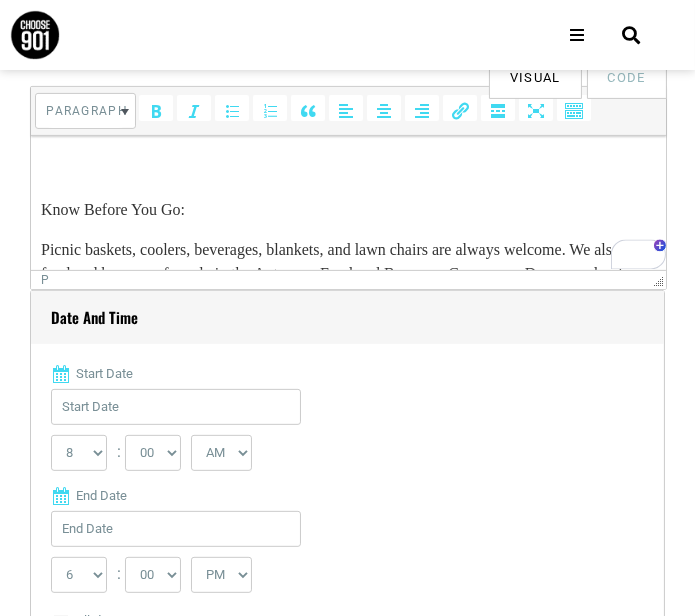 click at bounding box center [348, 169] 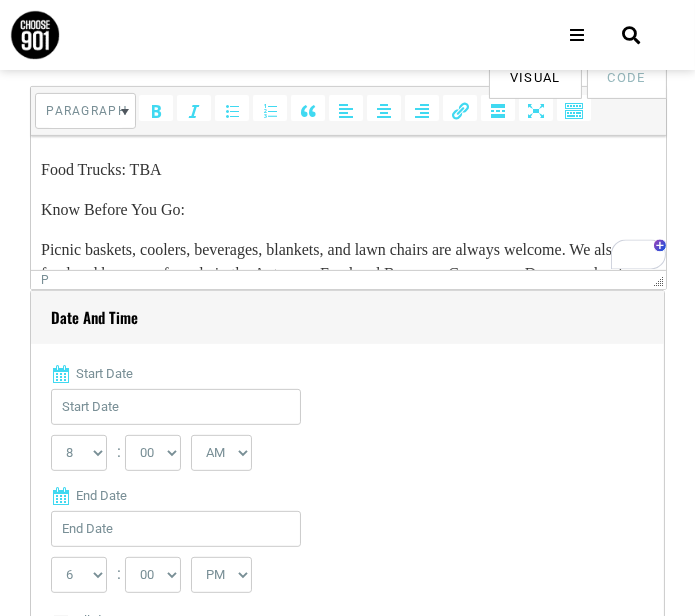 click on "The  Orion Financial Free Concert Series  welcomes local, national, and international acts to the historic Overton Park Shell where legendary talent has left a timeless legacy. About the Artist: After crisscrossing the nation for the last half-decade looking for a home, Pokey LaFarge found himself in Mid-Coast Maine. Upon arriving, the Illinois-born singer/songwriter/actor pursued a major life change, working 12-hour days on a local farm—a turn of events that catalyzed an extraordinary burst of creativity and redefined his sense of purpose as an artist. On his new album Rhumba Country, LaFarge reveals his newly heightened devotion to making music that channels pure joy. “There was a time when I glorified sadness because I lost sight of who I was, but now I understand that creating and expressing joy is my gift, and gifts are meant to be shared,” he says. Reclaiming his voice, LaFarge has recorded his boldest album yet. Artist Socials: Instagram  |  Facebook  |  Youtube 🎶:     🤝SPONSORS🤝 u Go:" at bounding box center (348, -616) 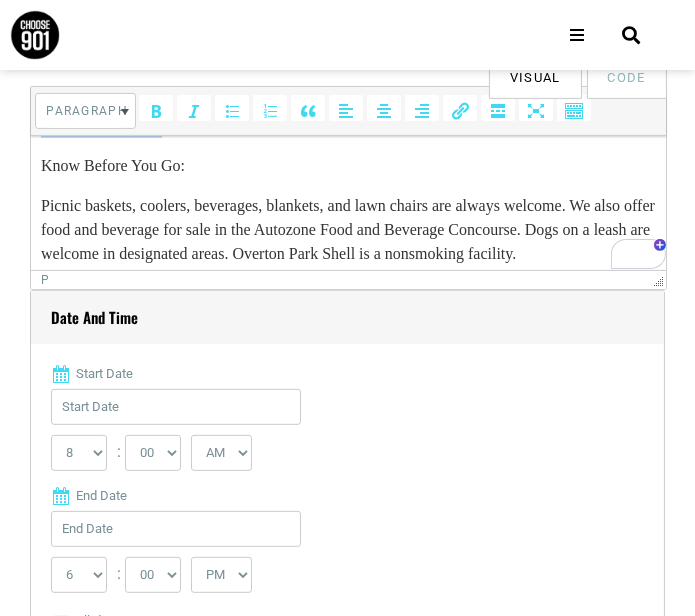 drag, startPoint x: 192, startPoint y: 173, endPoint x: 37, endPoint y: 168, distance: 155.08063 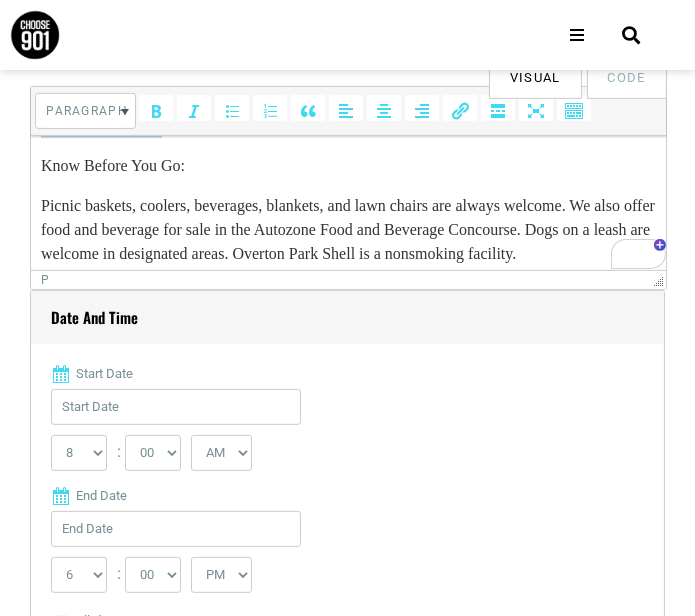 click on "The  Orion Financial Free Concert Series  welcomes local, national, and international acts to the historic Overton Park Shell where legendary talent has left a timeless legacy. About the Artist: After crisscrossing the nation for the last half-decade looking for a home, Pokey LaFarge found himself in Mid-Coast Maine. Upon arriving, the Illinois-born singer/songwriter/actor pursued a major life change, working 12-hour days on a local farm—a turn of events that catalyzed an extraordinary burst of creativity and redefined his sense of purpose as an artist. On his new album Rhumba Country, LaFarge reveals his newly heightened devotion to making music that channels pure joy. “There was a time when I glorified sadness because I lost sight of who I was, but now I understand that creating and expressing joy is my gift, and gifts are meant to be shared,” he says. Reclaiming his voice, LaFarge has recorded his boldest album yet. Artist Socials: Instagram  |  Facebook  |  Youtube 🎶:     🤝SPONSORS🤝 u Go:" at bounding box center [348, -680] 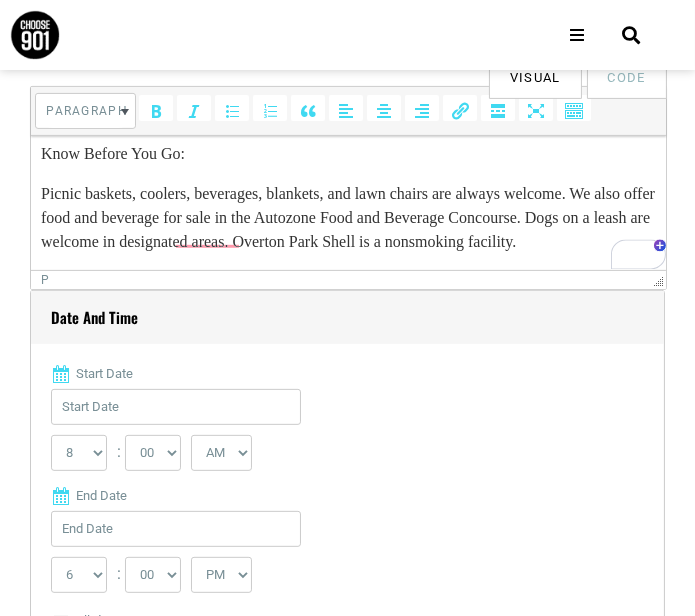 click on "Know Before Yo u Go:" at bounding box center [348, 153] 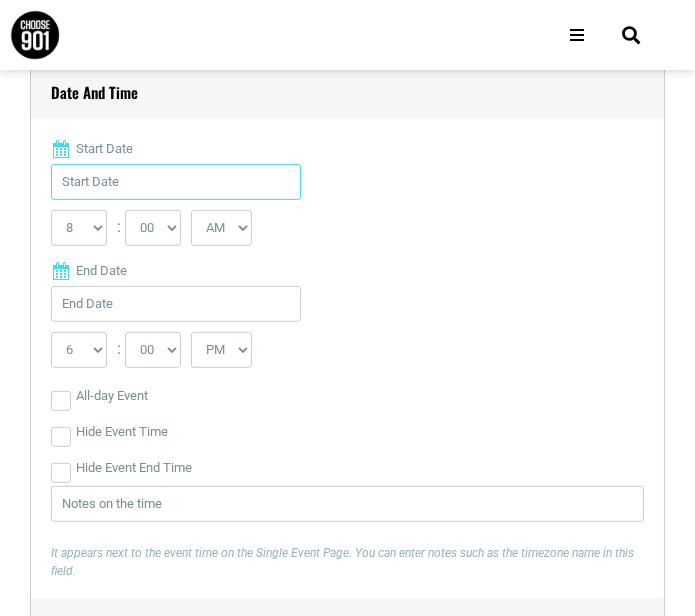 click on "Start Date" at bounding box center (176, 182) 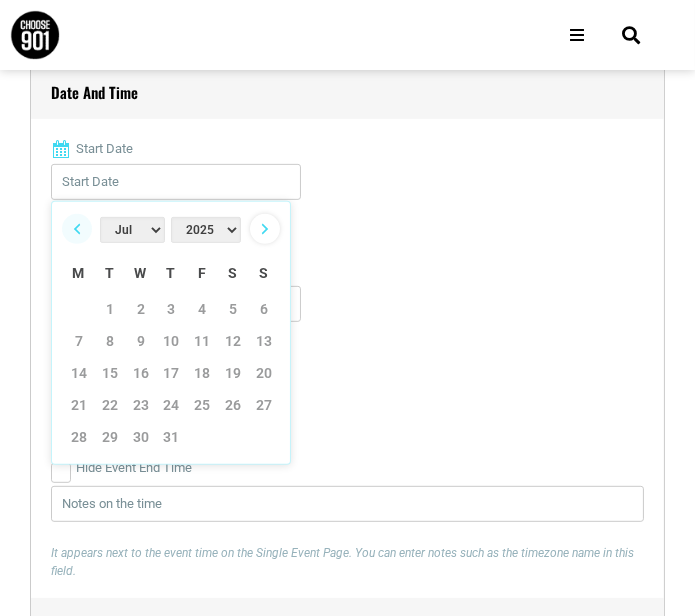 click on "Next" at bounding box center (265, 229) 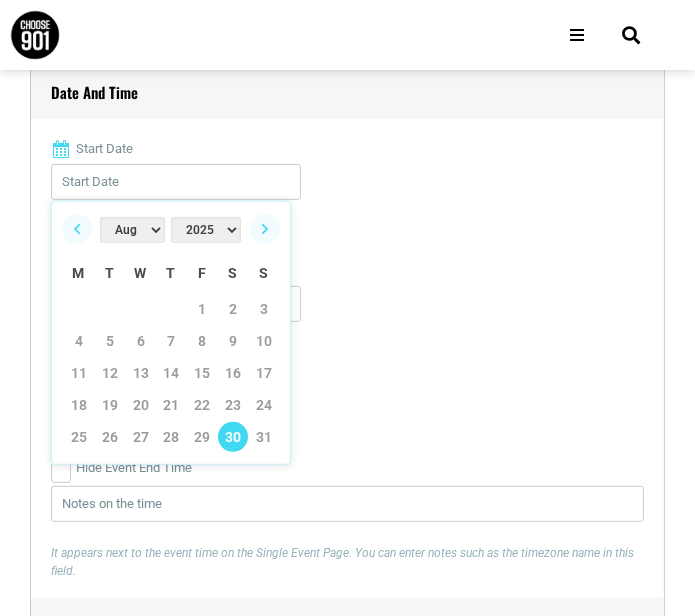 click on "30" at bounding box center (233, 437) 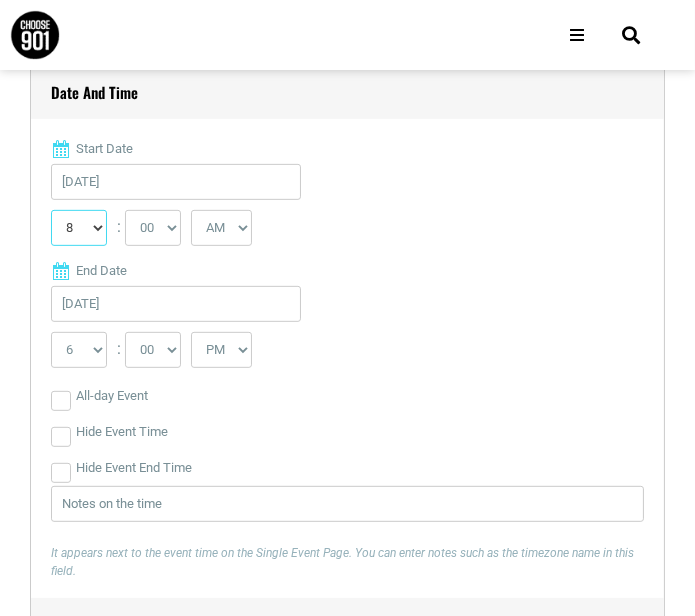 click on "0
1
2
3
4
5
6
7
8
9
10
11
12" at bounding box center (79, 228) 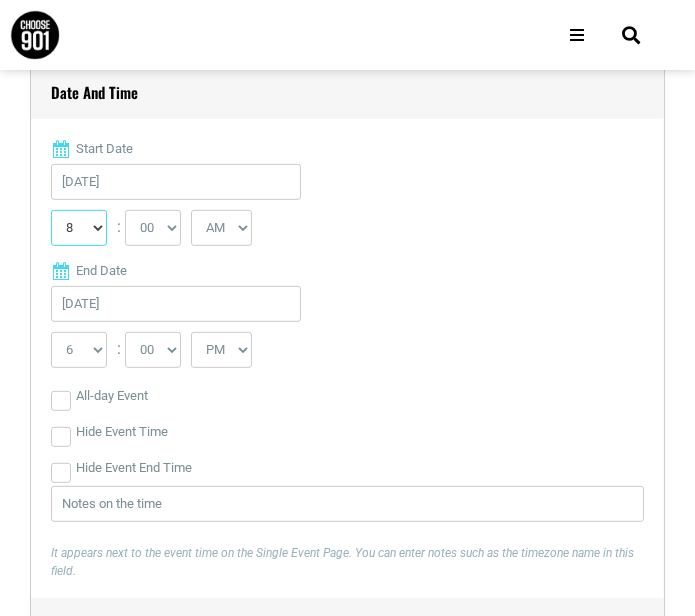 select on "7" 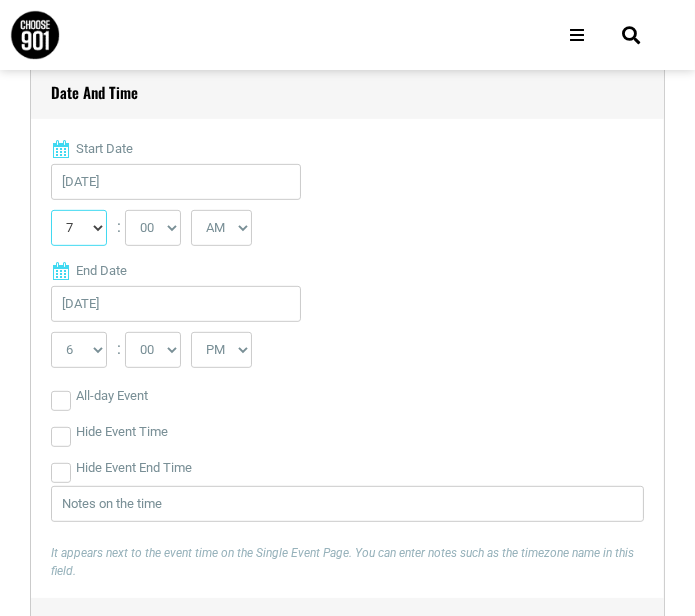 click on "0
1
2
3
4
5
6
7
8
9
10
11
12" at bounding box center (79, 228) 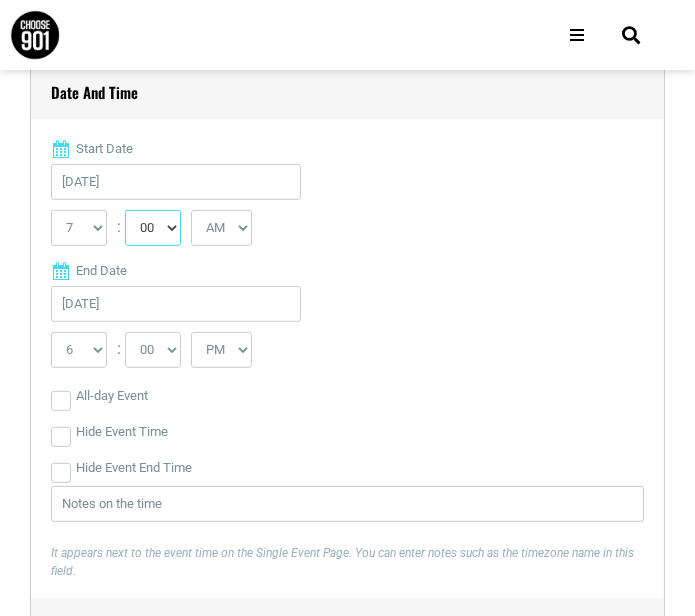 click on "00
05
10
15
20
25
30
35
40
45
50
55" at bounding box center [153, 228] 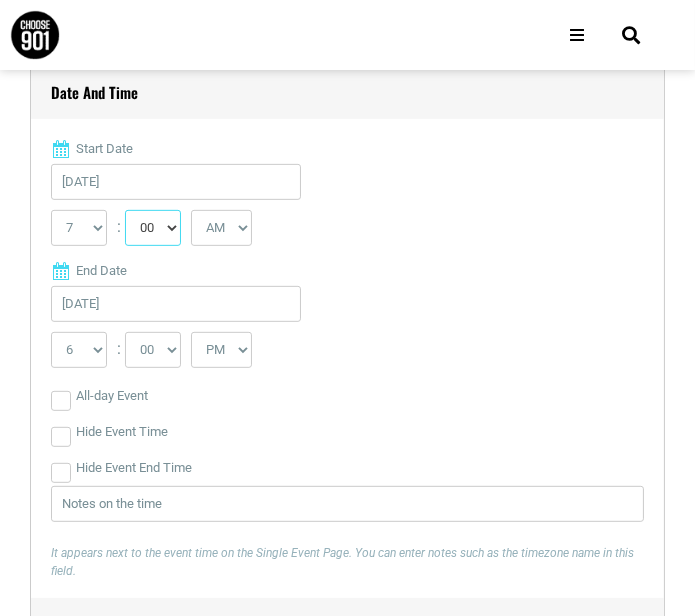 select on "30" 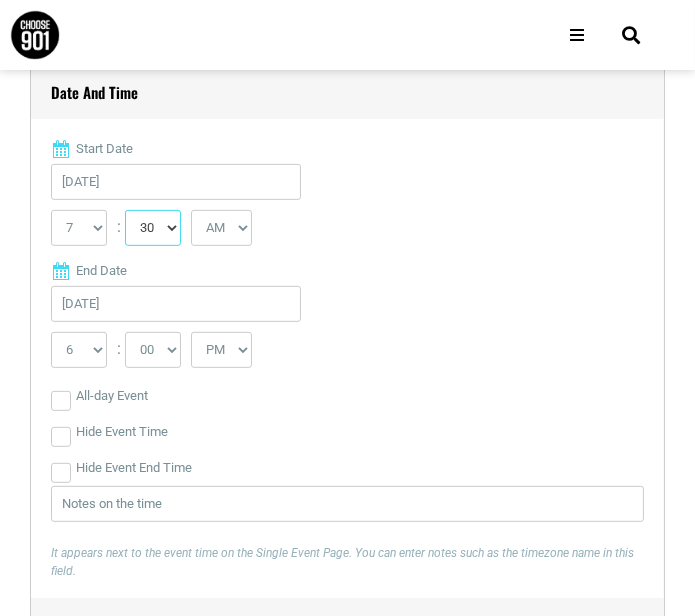 click on "00
05
10
15
20
25
30
35
40
45
50
55" at bounding box center [153, 228] 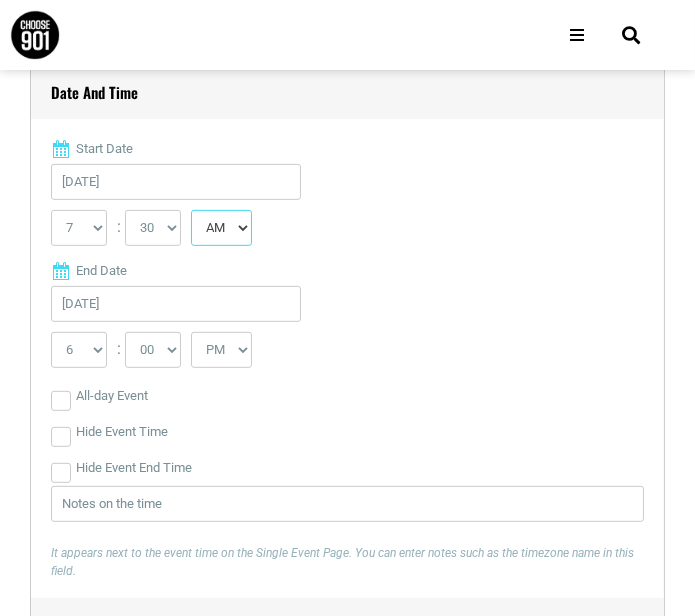 click on "AM
PM" at bounding box center [221, 228] 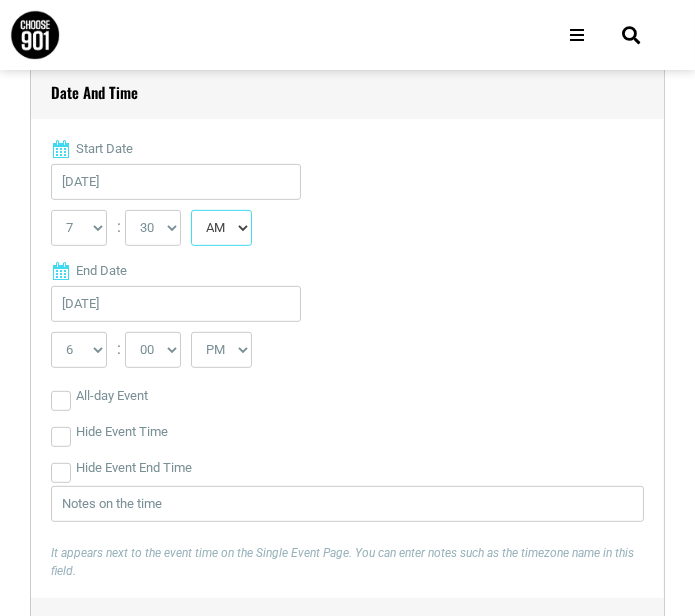 select on "PM" 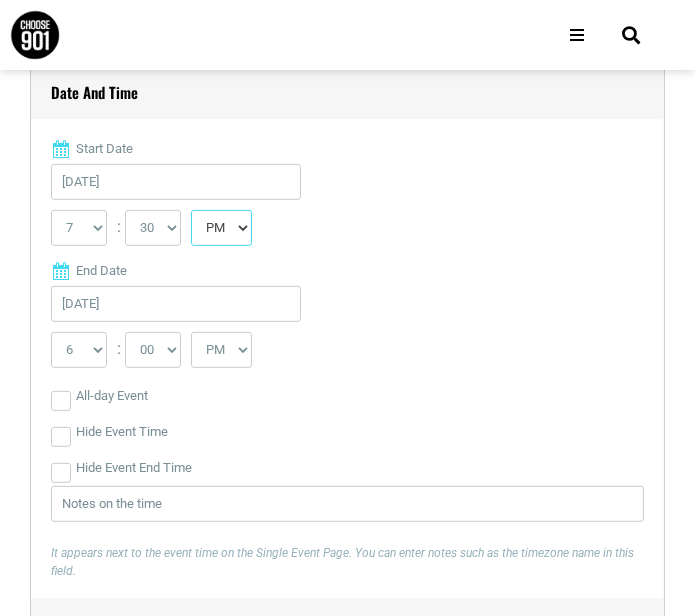 click on "AM
PM" at bounding box center (221, 228) 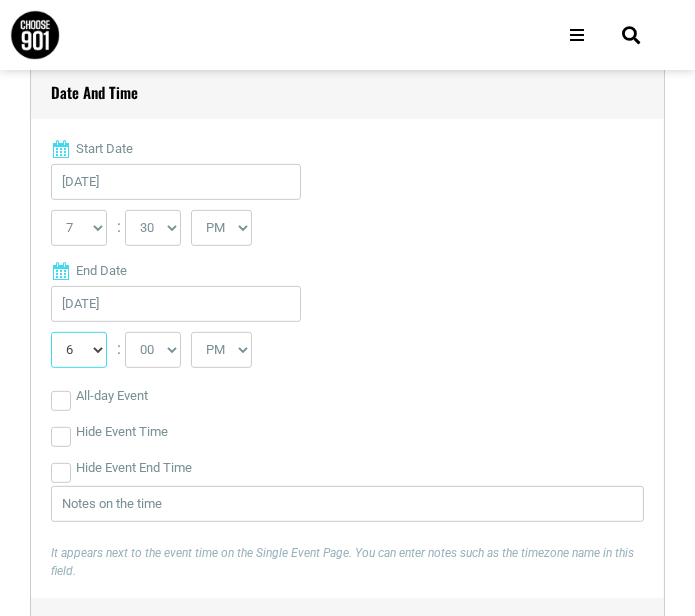 click on "1
2
3
4
5
6
7
8
9
10
11
12" at bounding box center [79, 350] 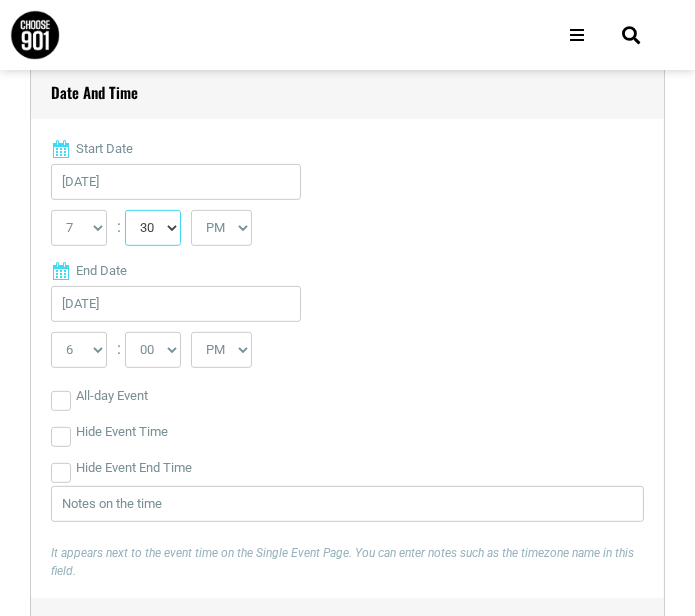 click on "00
05
10
15
20
25
30
35
40
45
50
55" at bounding box center (153, 228) 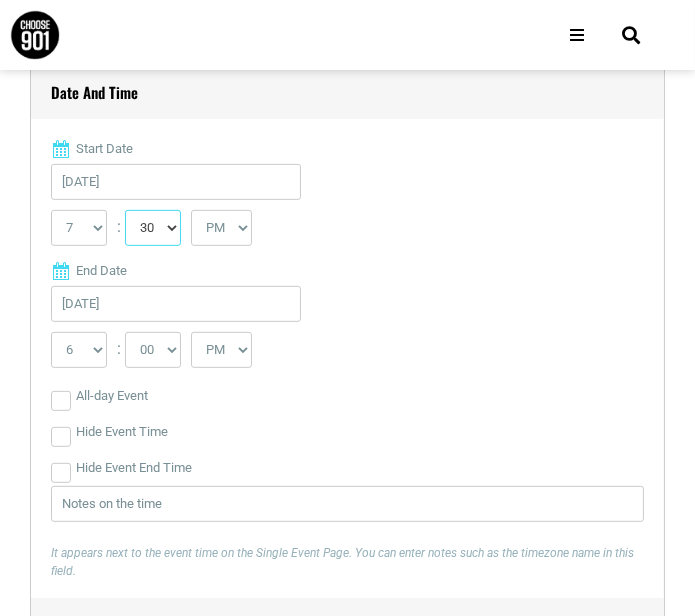 select on "0" 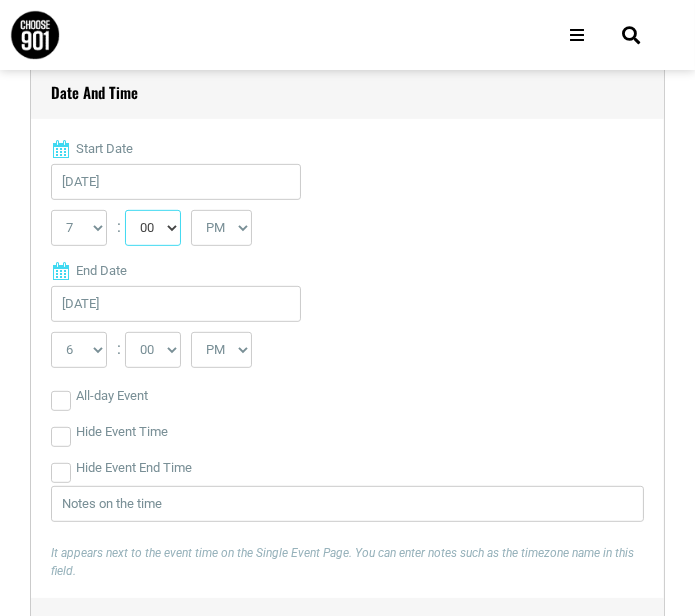 click on "00
05
10
15
20
25
30
35
40
45
50
55" at bounding box center (153, 228) 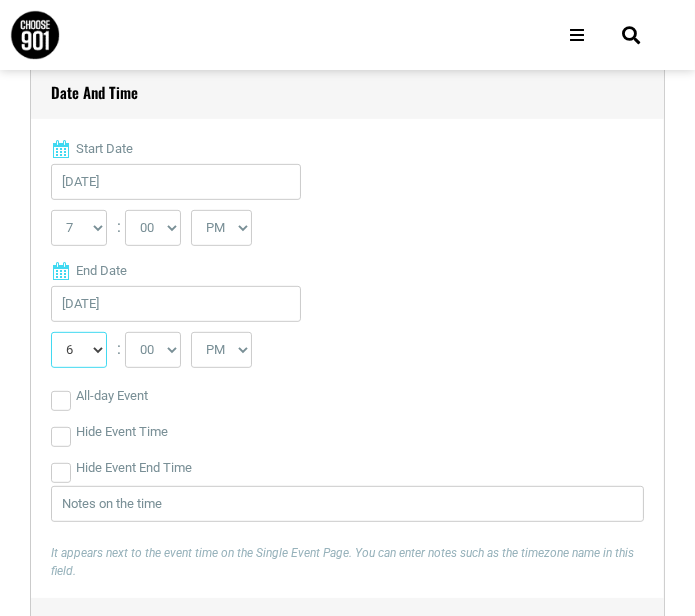 click on "1
2
3
4
5
6
7
8
9
10
11
12" at bounding box center [79, 350] 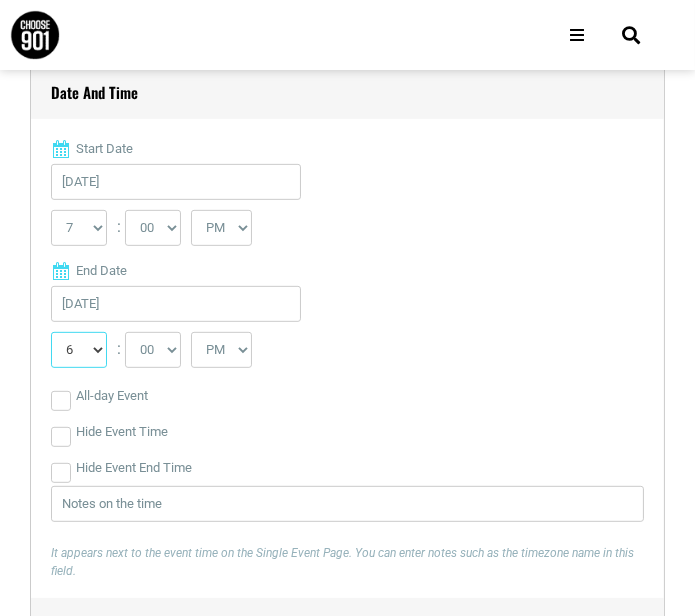 select on "8" 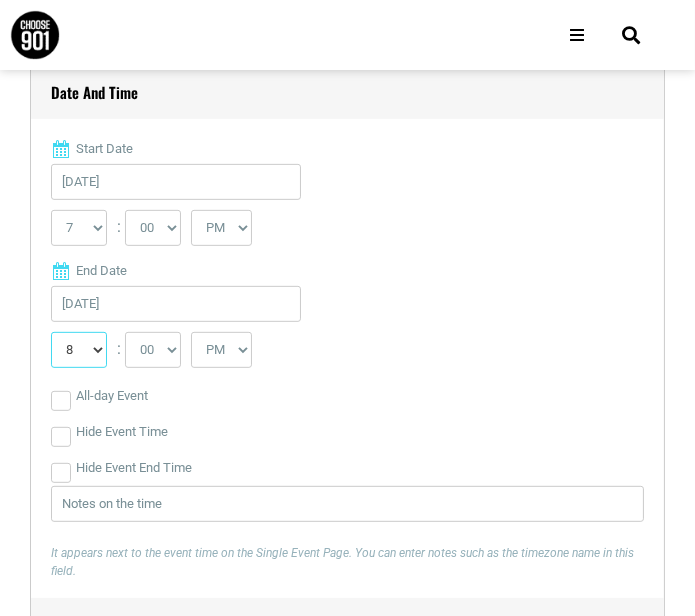 click on "1
2
3
4
5
6
7
8
9
10
11
12" at bounding box center [79, 350] 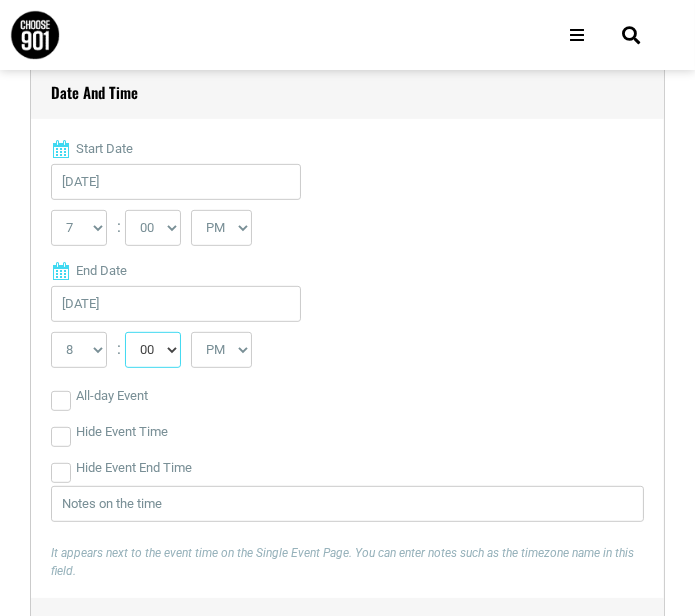 click on "00
05
10
15
20
25
30
35
40
45
50
55" at bounding box center (153, 350) 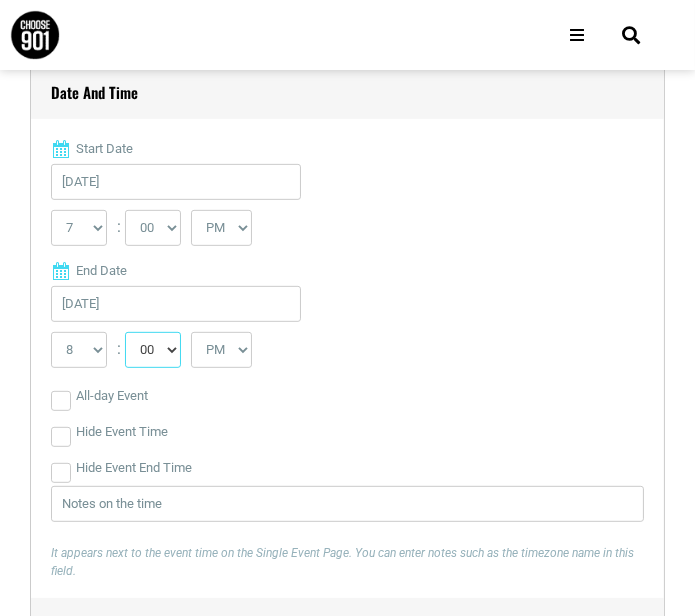 select on "30" 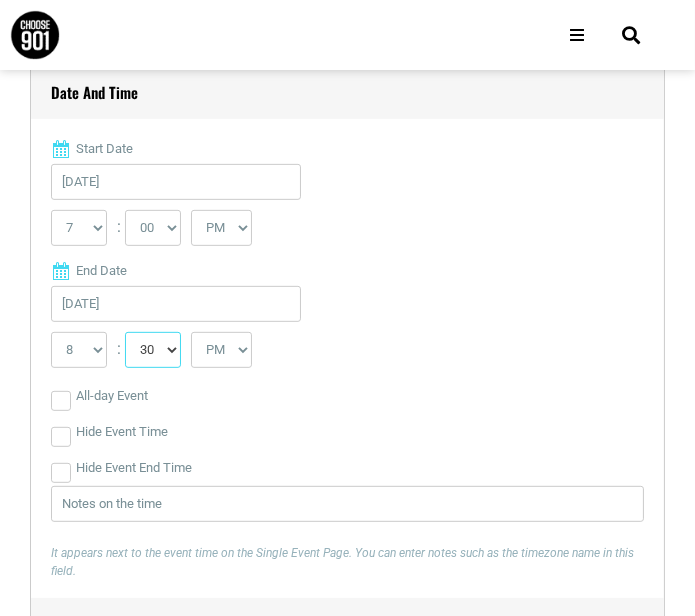 click on "00
05
10
15
20
25
30
35
40
45
50
55" at bounding box center (153, 350) 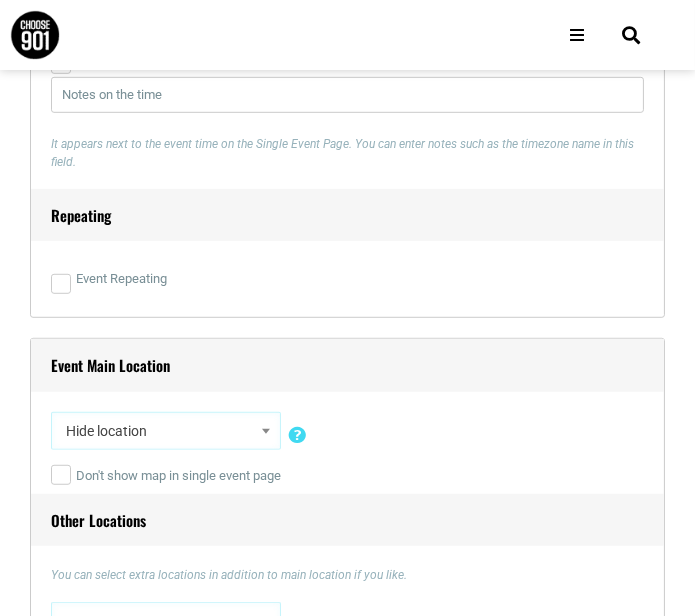 select on "5333" 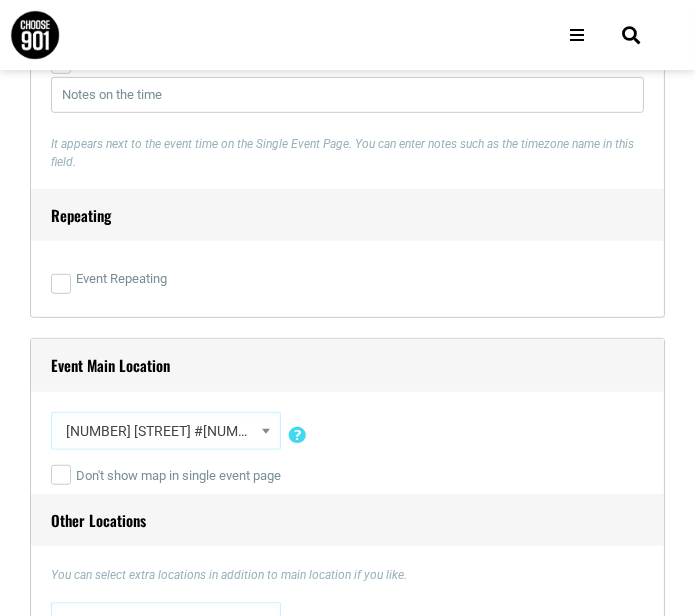 click on "About
Contact Us
Donate
Shop
Blog
Guides
Jobs
Events
Get Choose901 Emails
Search
About
Contact Us
Donate
Shop
Blog
Guides
Jobs
Events
Get Choose901 Emails
Search" at bounding box center (347, 1195) 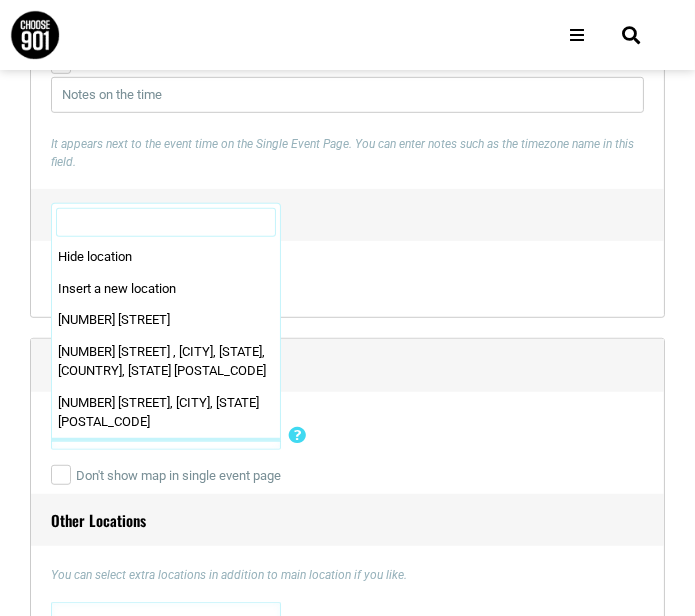 scroll, scrollTop: 145, scrollLeft: 0, axis: vertical 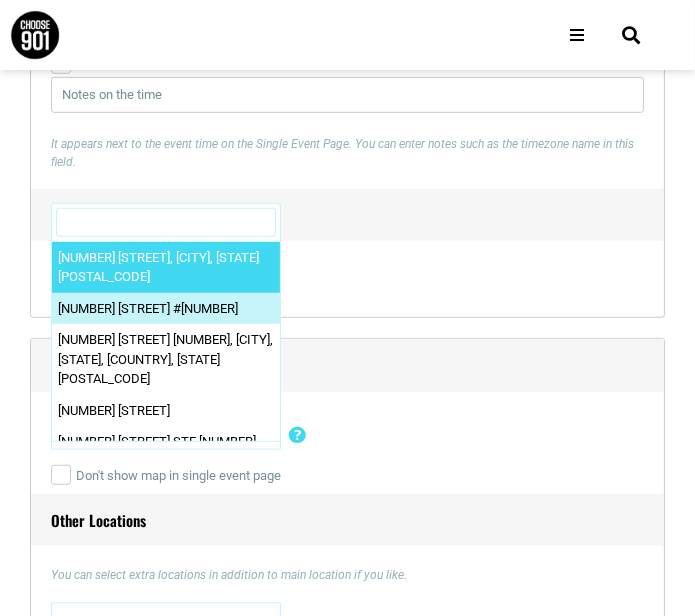 click at bounding box center (166, 223) 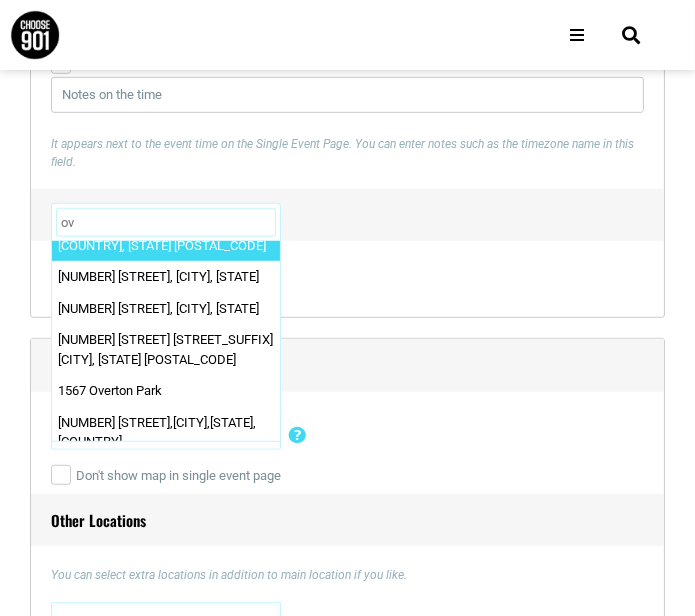 scroll, scrollTop: 0, scrollLeft: 0, axis: both 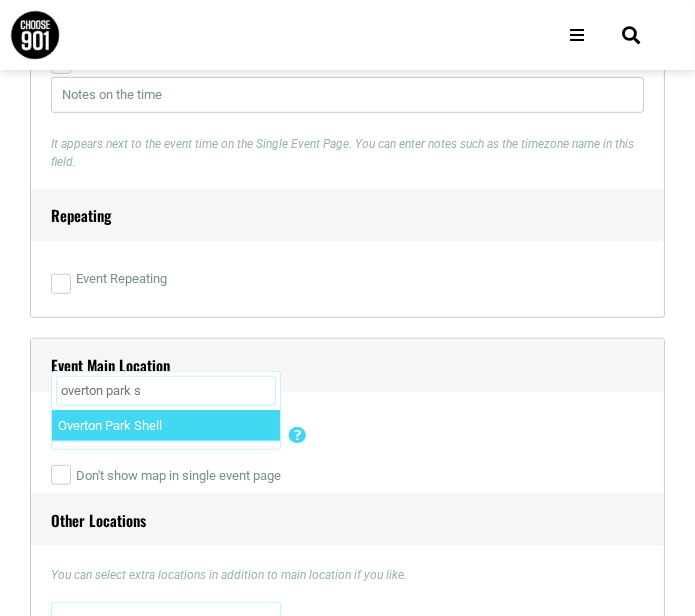type on "overton park s" 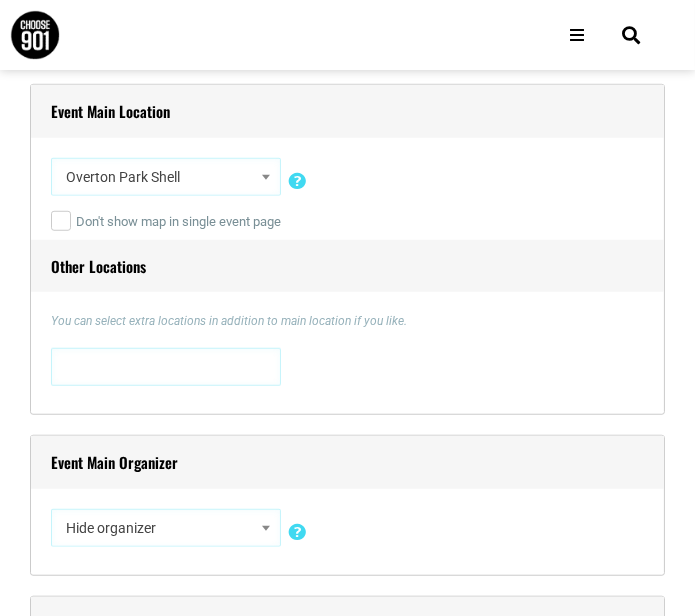scroll, scrollTop: 1555, scrollLeft: 0, axis: vertical 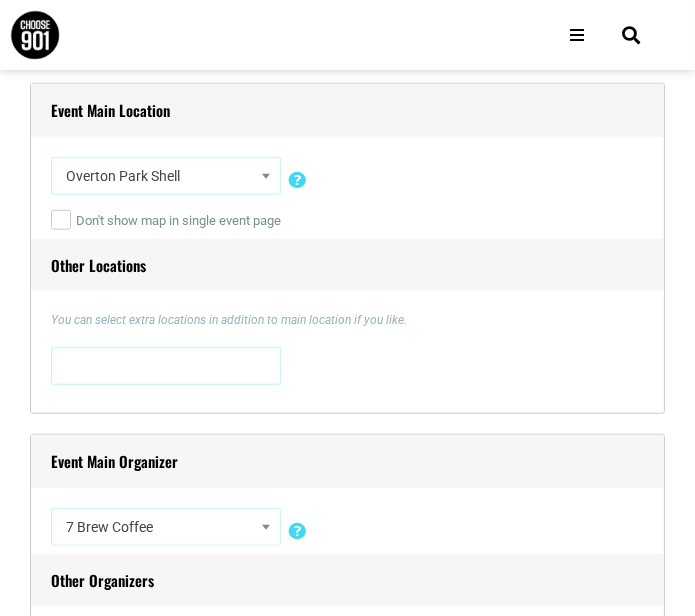 select on "4257" 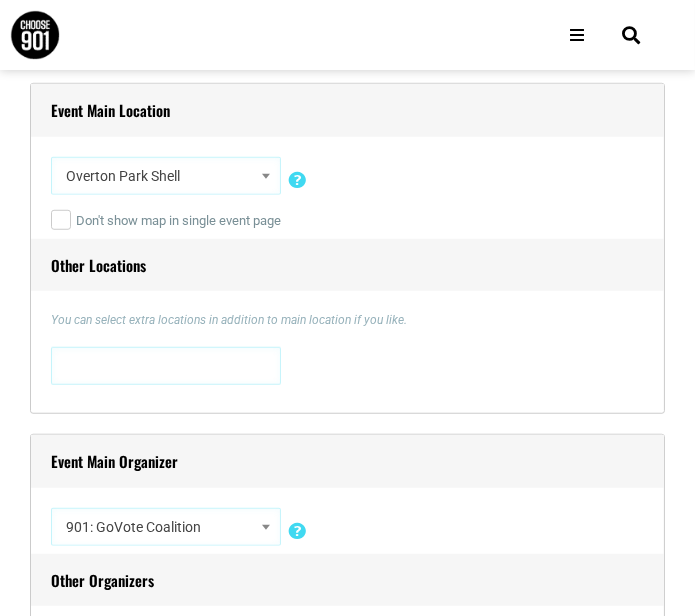 click on "About
Contact Us
Donate
Shop
Blog
Guides
Jobs
Events
Get Choose901 Emails
Search
About
Contact Us
Donate
Shop
Blog
Guides
Jobs
Events
Get Choose901 Emails
Search" at bounding box center (347, 1018) 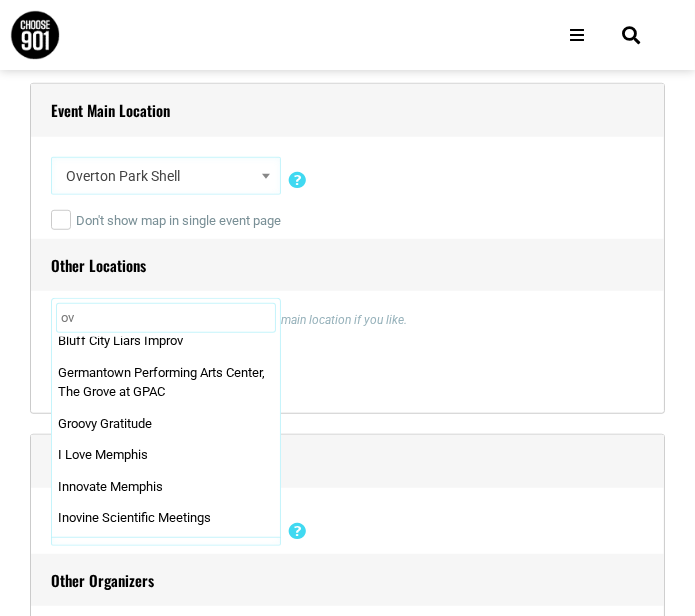 scroll, scrollTop: 0, scrollLeft: 0, axis: both 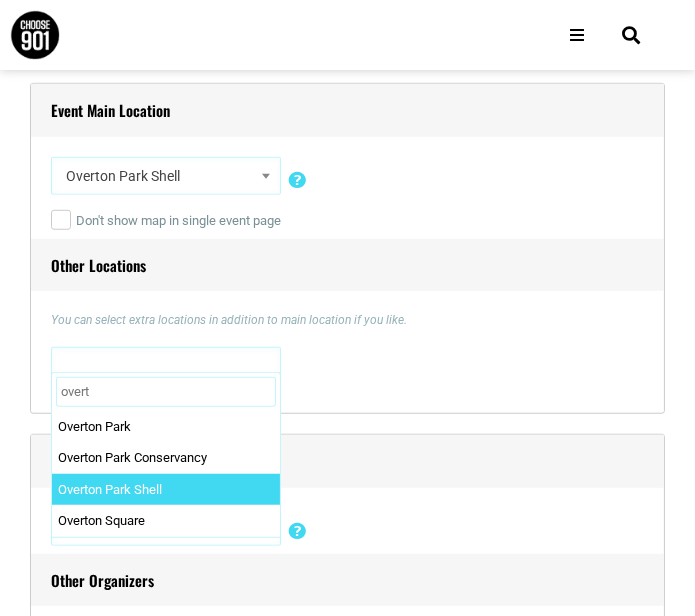 type on "overt" 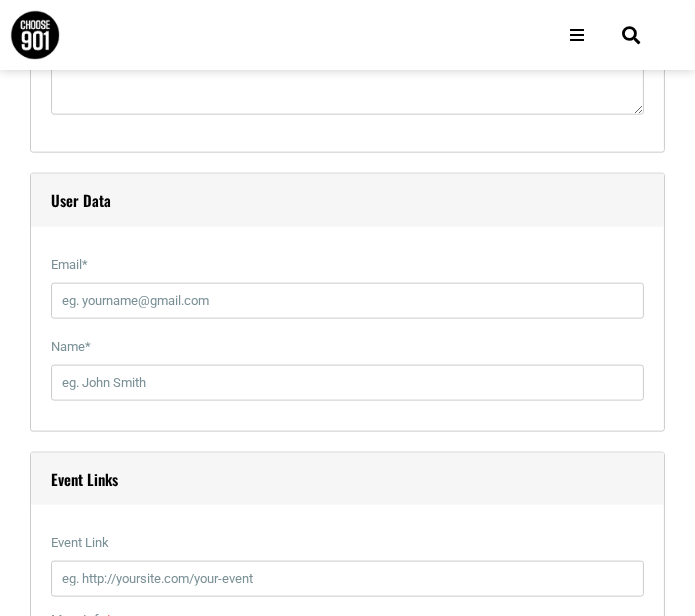 scroll, scrollTop: 2365, scrollLeft: 0, axis: vertical 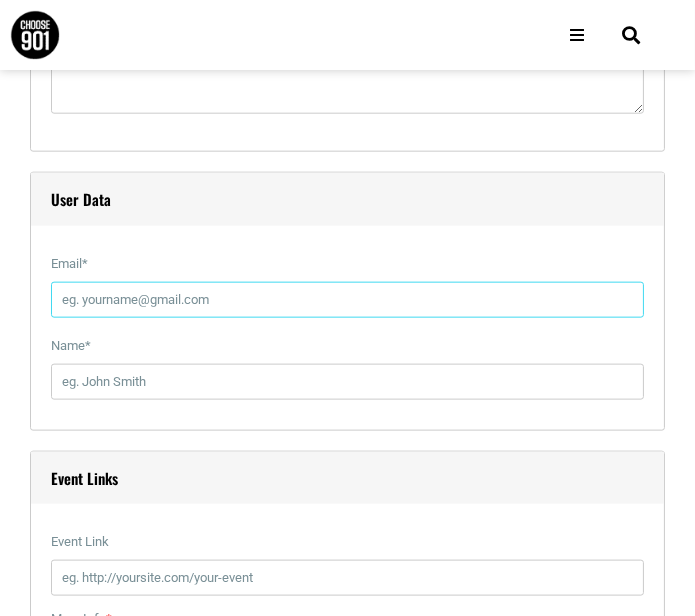 click on "Email *" at bounding box center (347, 300) 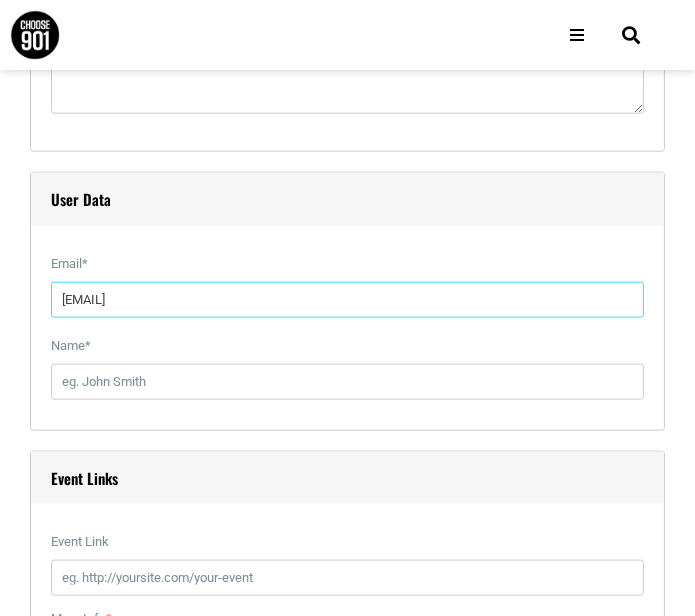 type on "shelby@overtonparkshell.org" 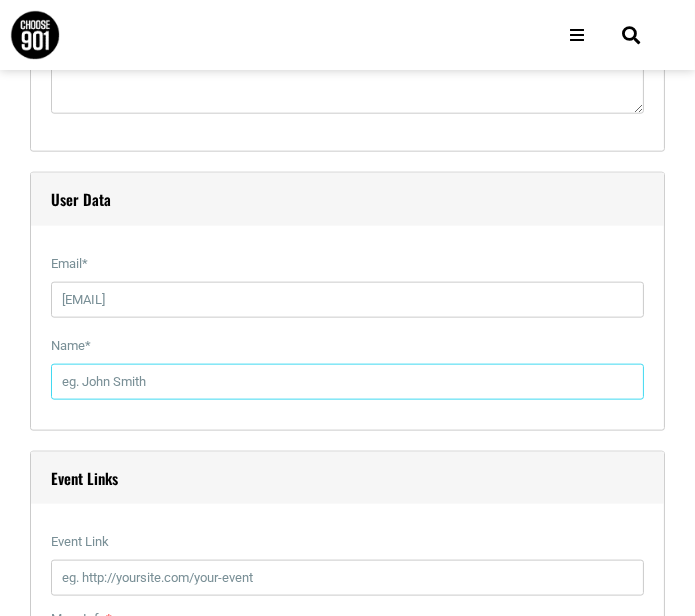 click on "Name *" at bounding box center [347, 382] 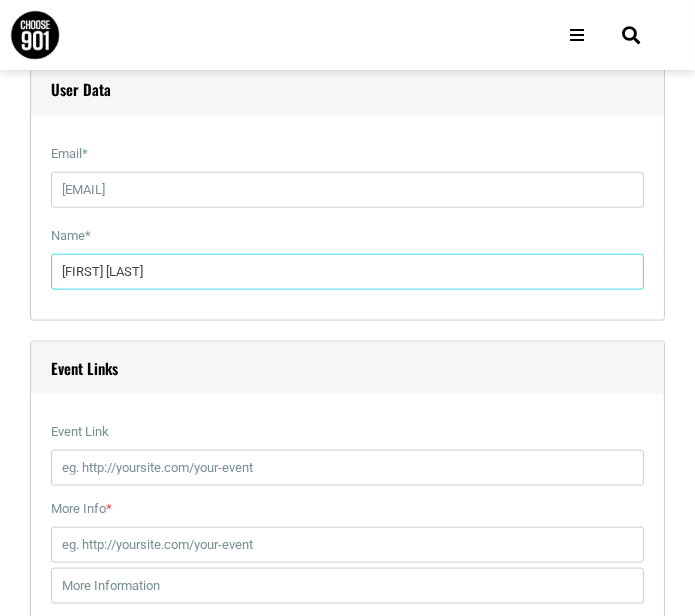 scroll, scrollTop: 2480, scrollLeft: 0, axis: vertical 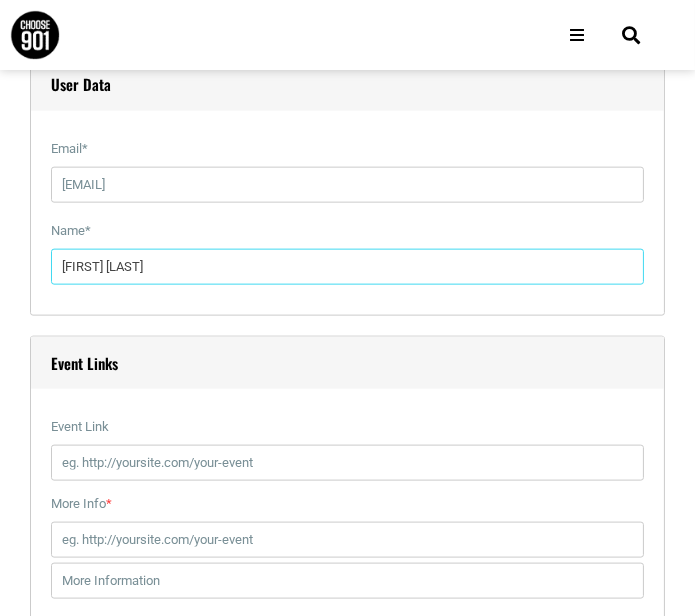 type on "Shelby Smith" 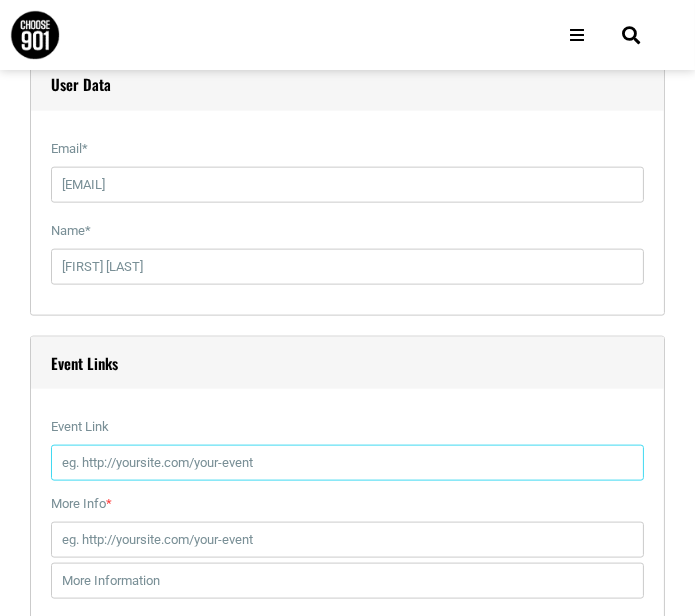 click on "Event Link" at bounding box center [347, 463] 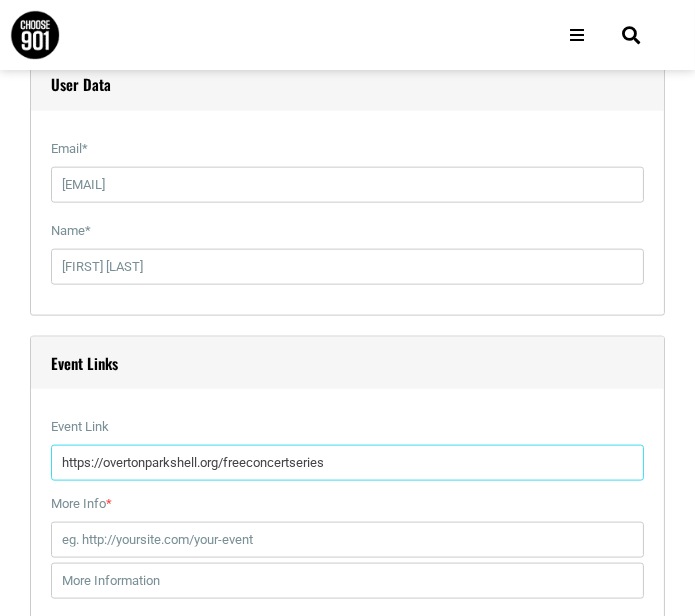 type on "https://overtonparkshell.org/freeconcertseries" 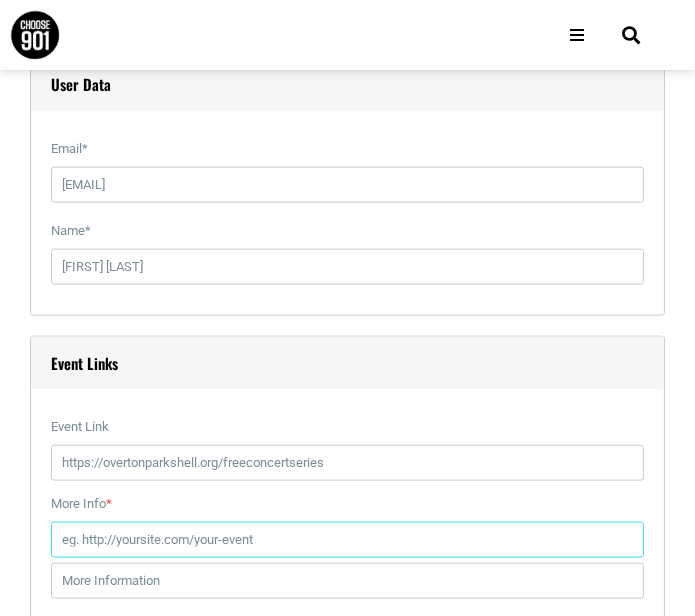 click on "More Info  *" at bounding box center [347, 540] 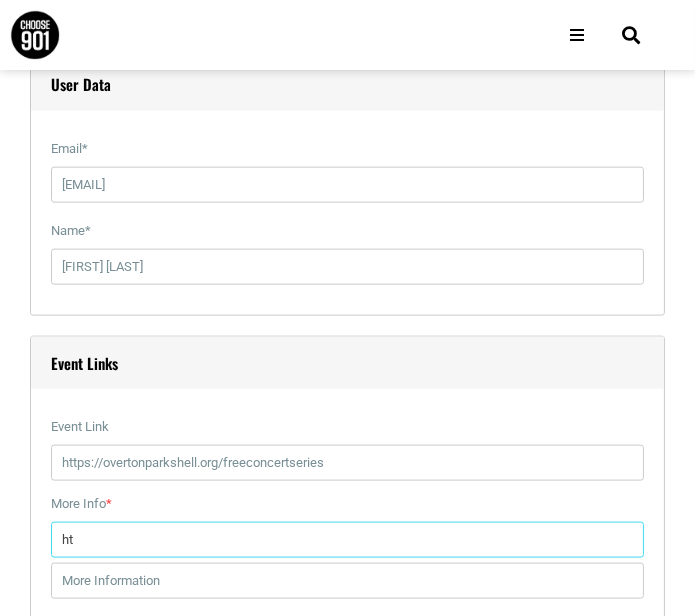 type on "h" 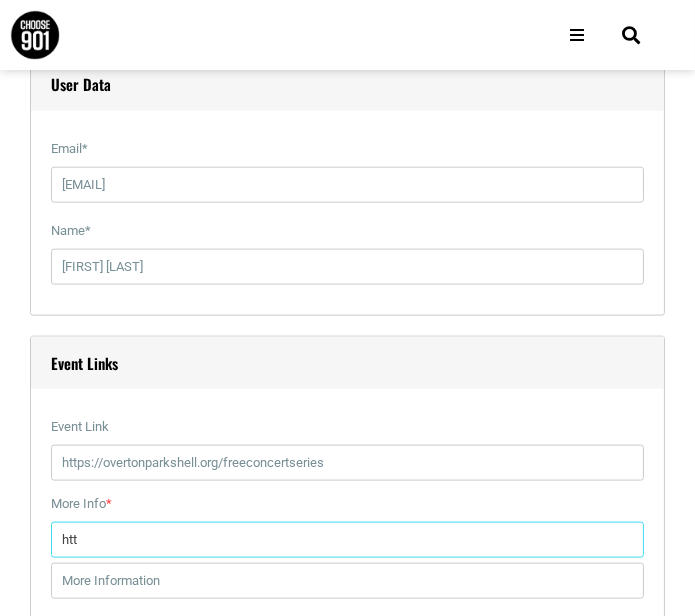 type on "http" 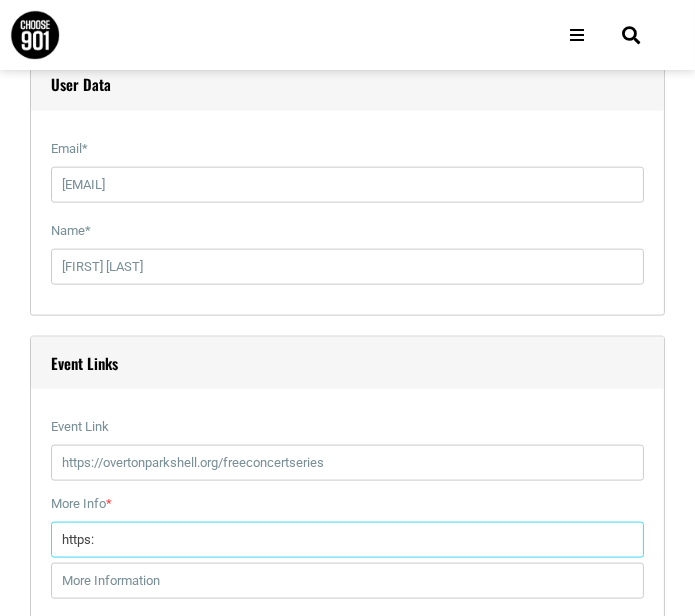type on "https:" 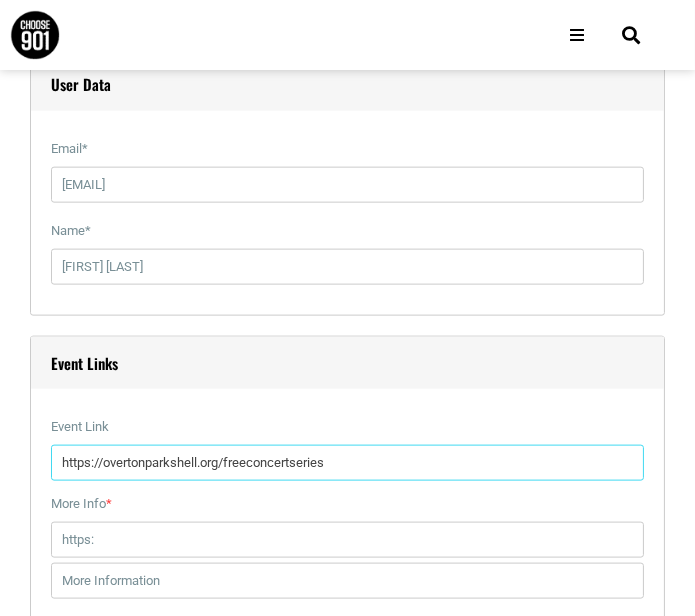 click on "https://overtonparkshell.org/freeconcertseries" at bounding box center [347, 463] 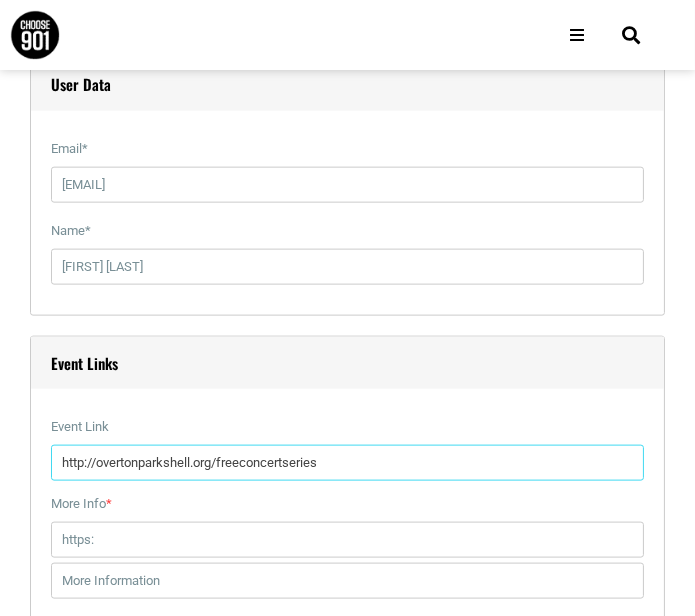 click on "http://overtonparkshell.org/freeconcertseries" at bounding box center (347, 463) 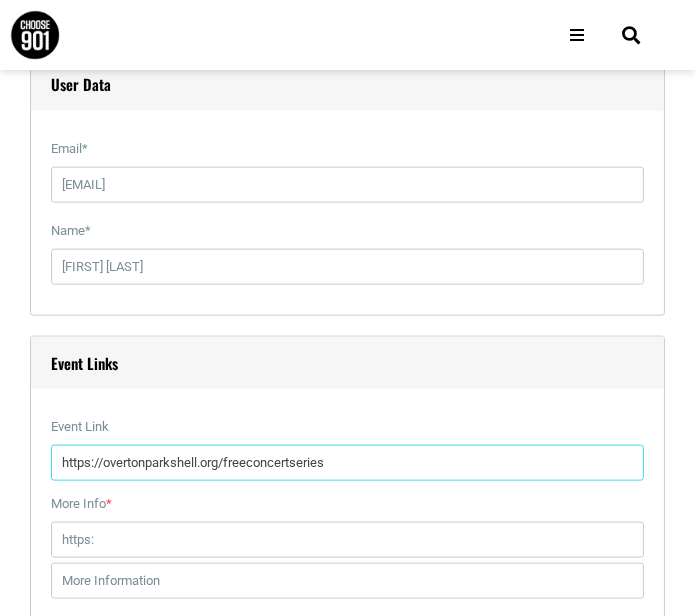 type on "https://overtonparkshell.org/freeconcertseries" 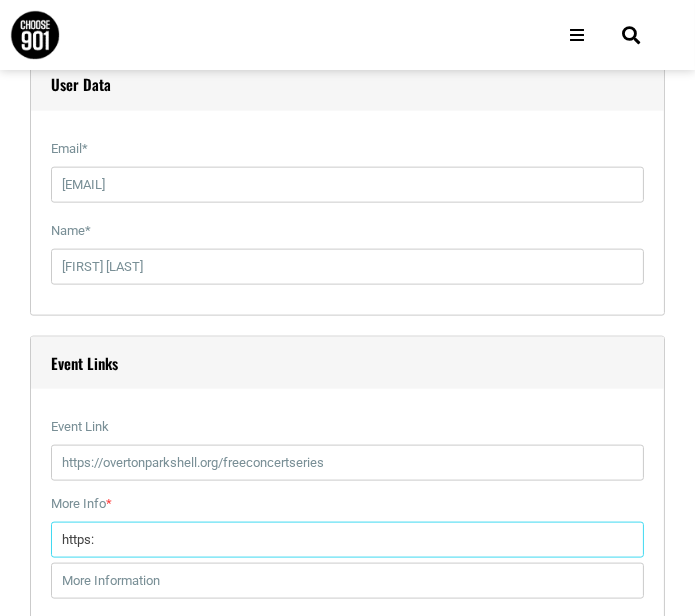 click on "https:" at bounding box center [347, 540] 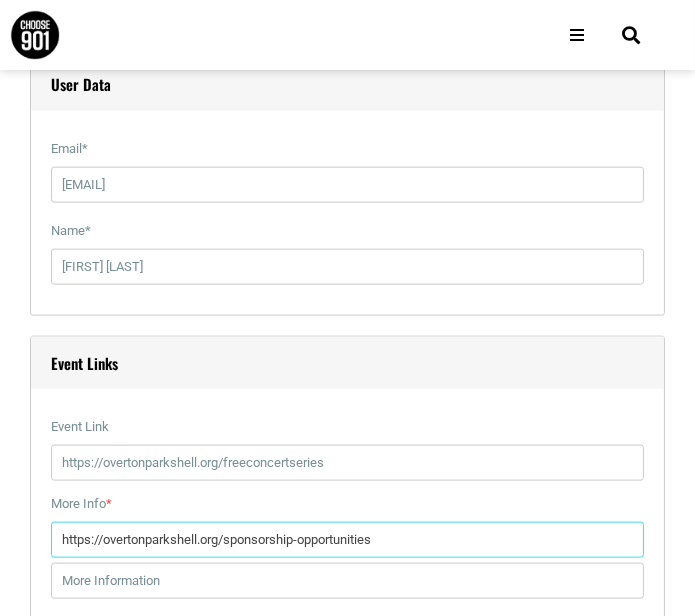 type on "https://overtonparkshell.org/sponsorship-opportunities" 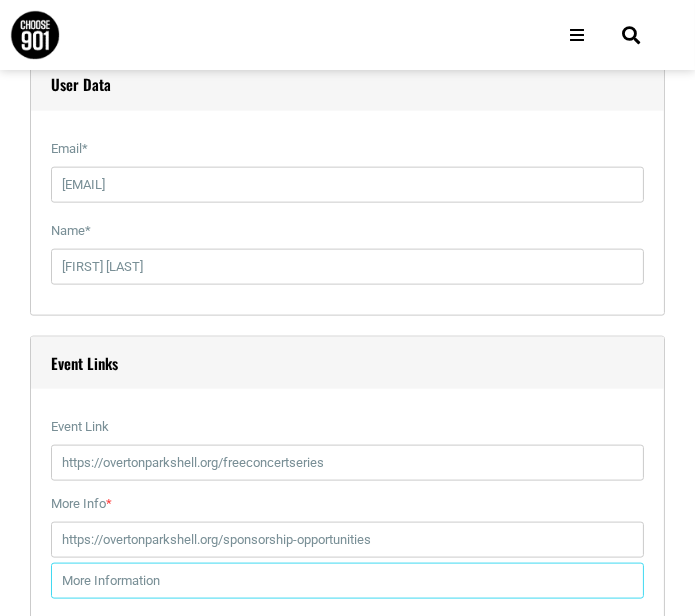 click at bounding box center [347, 581] 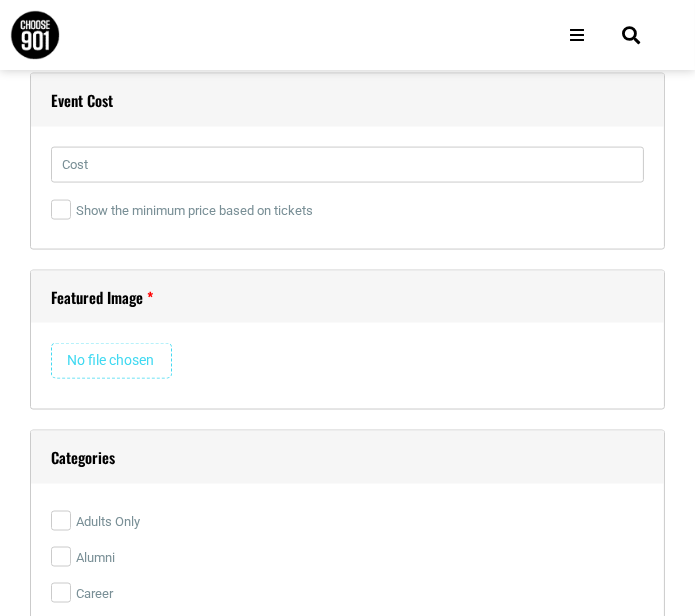 scroll, scrollTop: 3059, scrollLeft: 0, axis: vertical 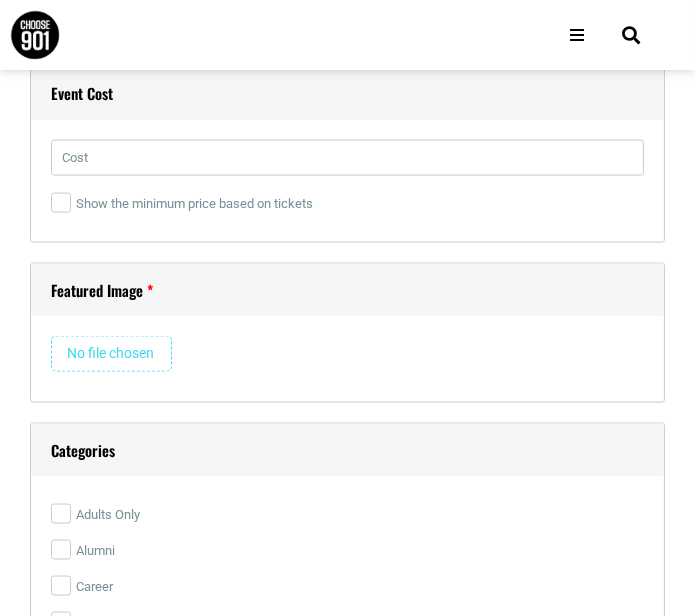 type on "Sponsorship Opportunities" 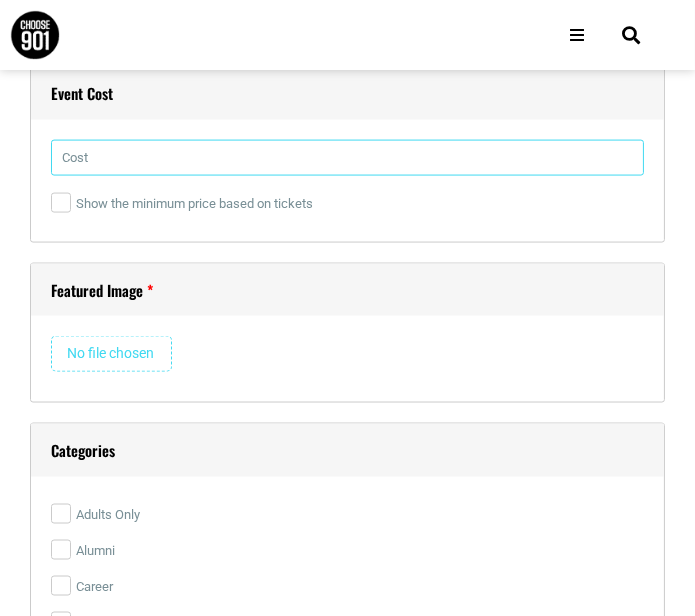 click at bounding box center [347, 158] 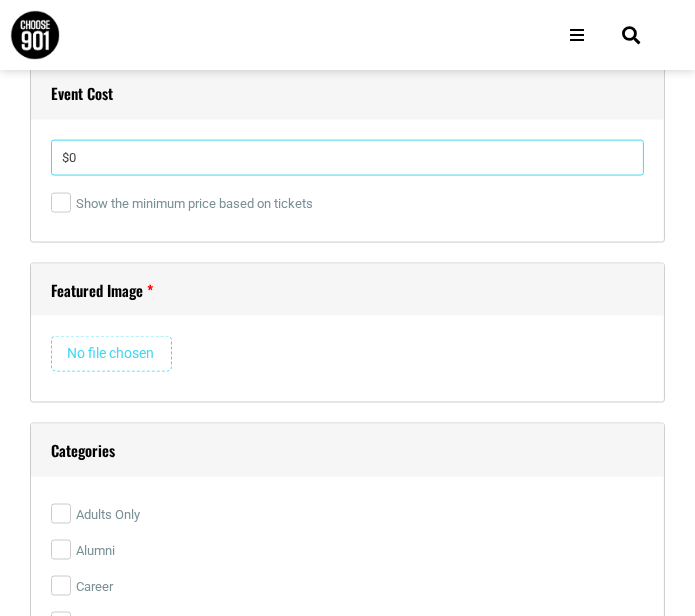 type on "$0" 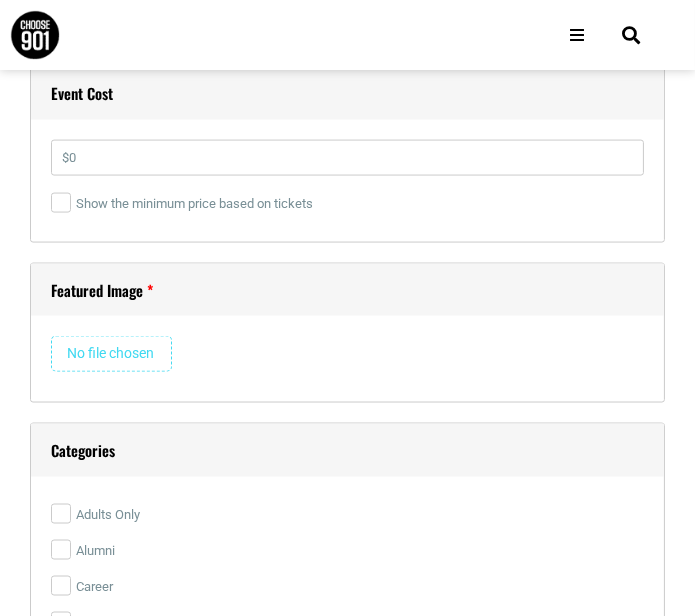 click at bounding box center [111, 354] 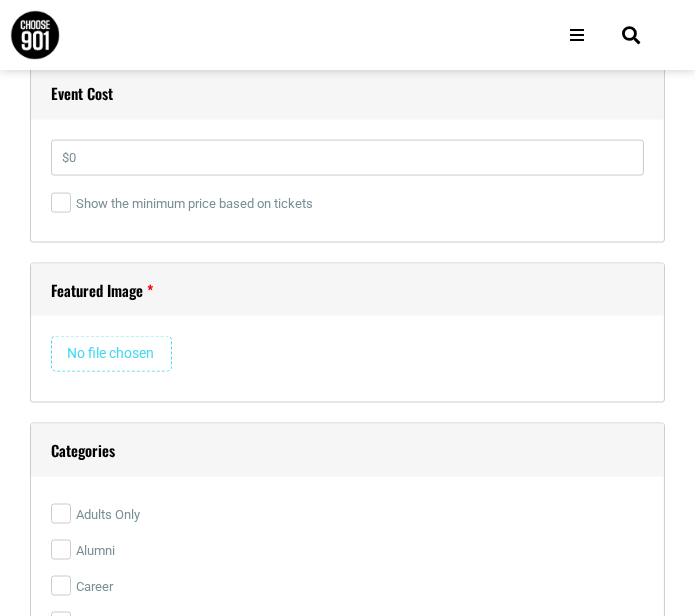type on "C:\fakepath\08-30 - Pokey Lafarge.png" 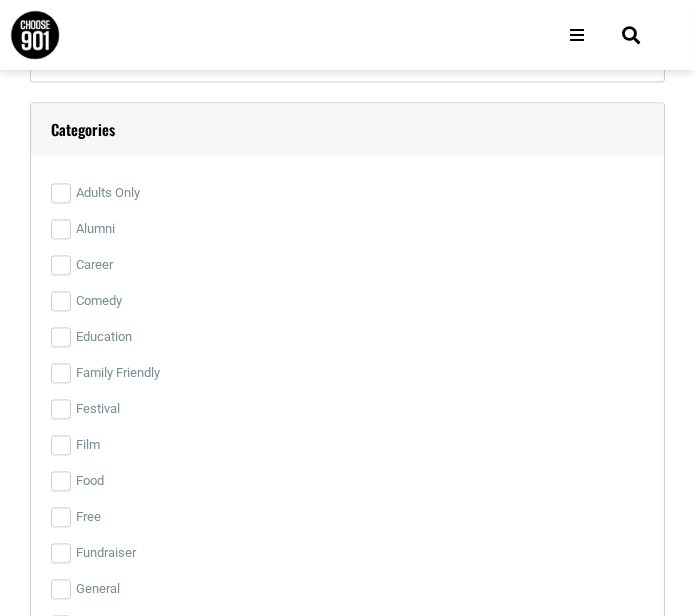 scroll, scrollTop: 4130, scrollLeft: 0, axis: vertical 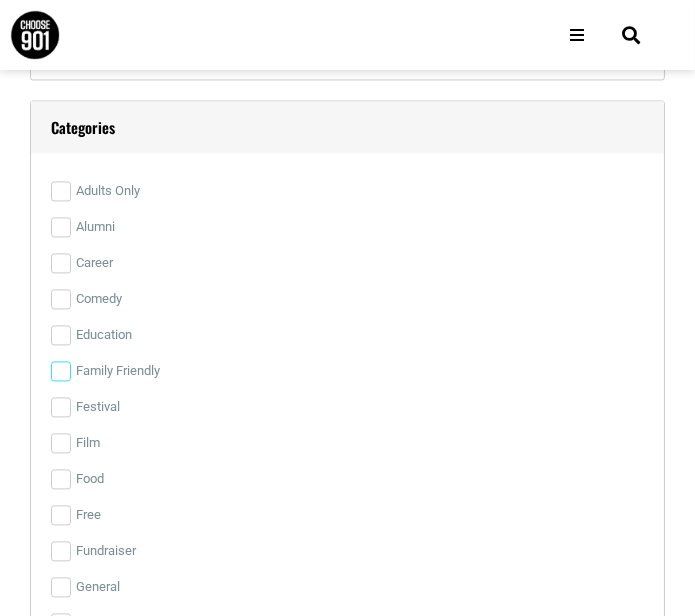 click on "Family Friendly" at bounding box center (61, 371) 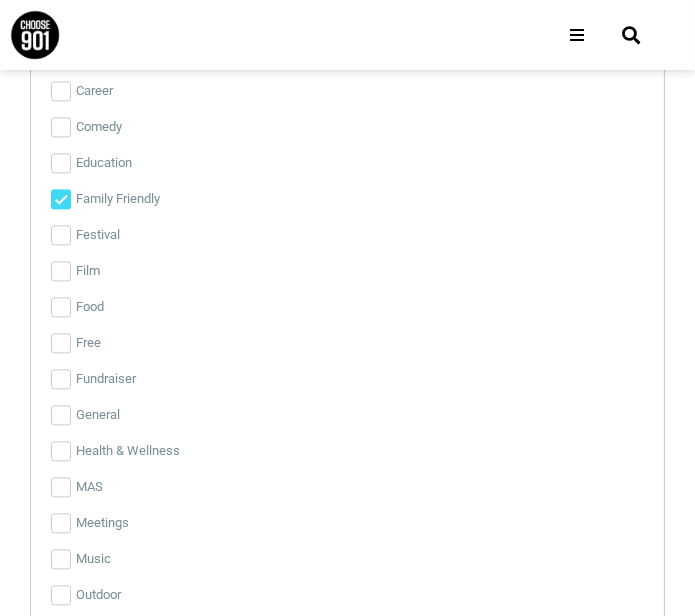 scroll, scrollTop: 4307, scrollLeft: 0, axis: vertical 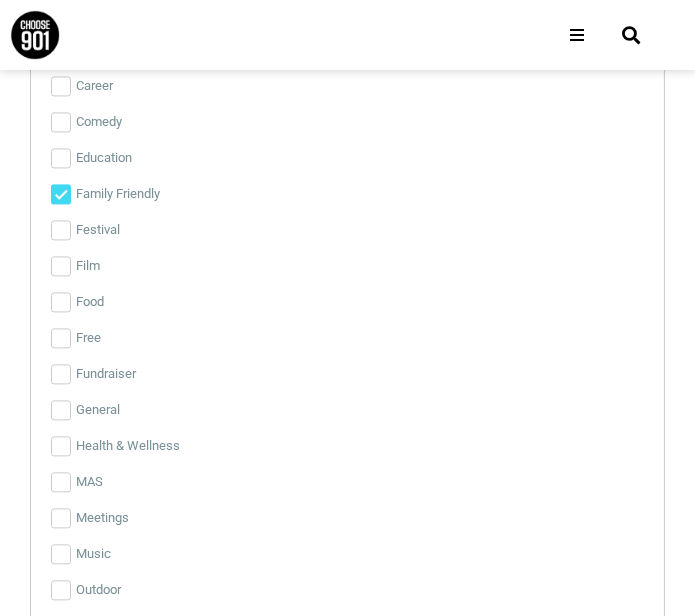 click on "Free" at bounding box center (347, 338) 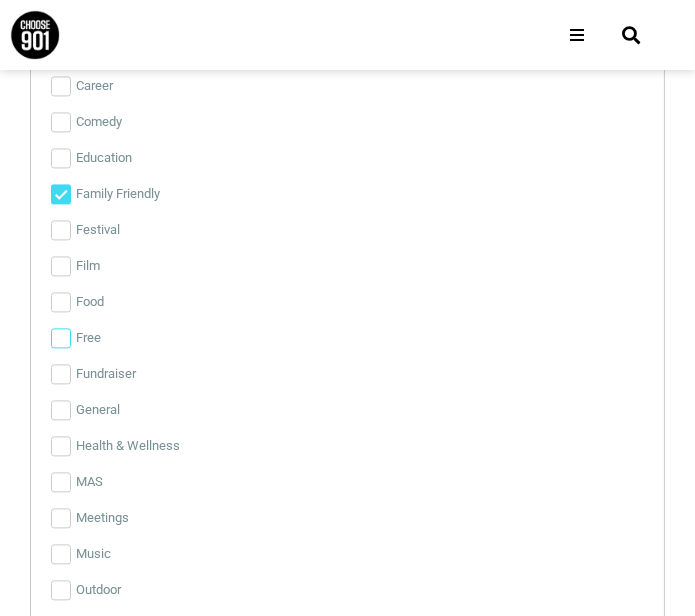 click on "Free" at bounding box center (61, 338) 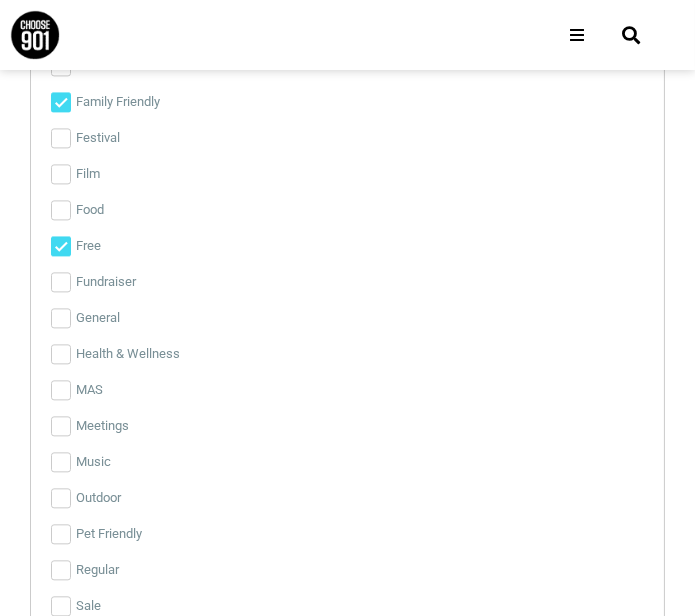 scroll, scrollTop: 4437, scrollLeft: 0, axis: vertical 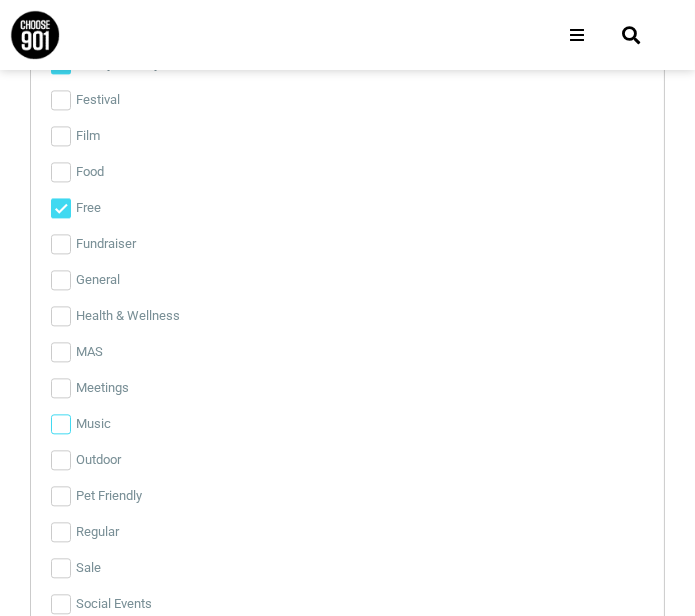 click on "Music" at bounding box center [61, 424] 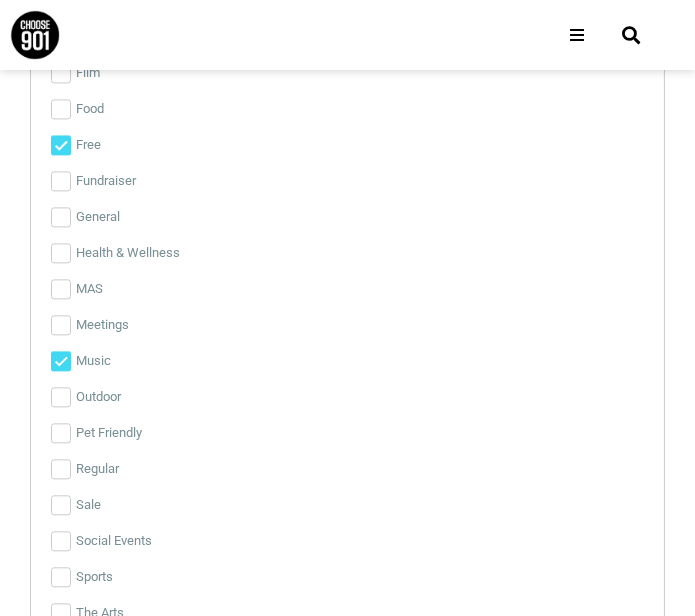 scroll, scrollTop: 4501, scrollLeft: 0, axis: vertical 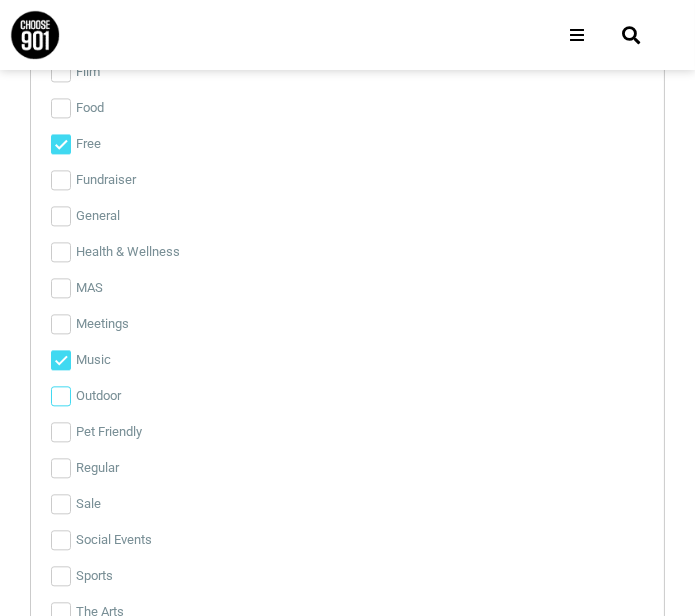click on "Outdoor" at bounding box center [61, 396] 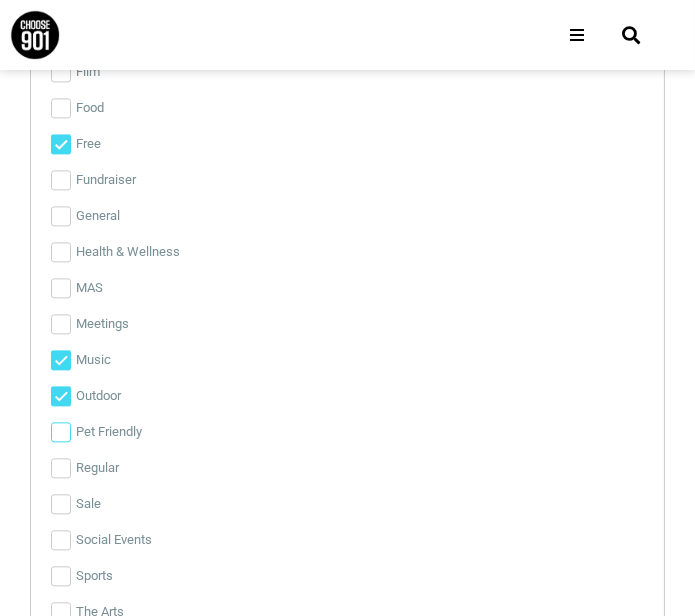 click on "Pet Friendly" at bounding box center [61, 432] 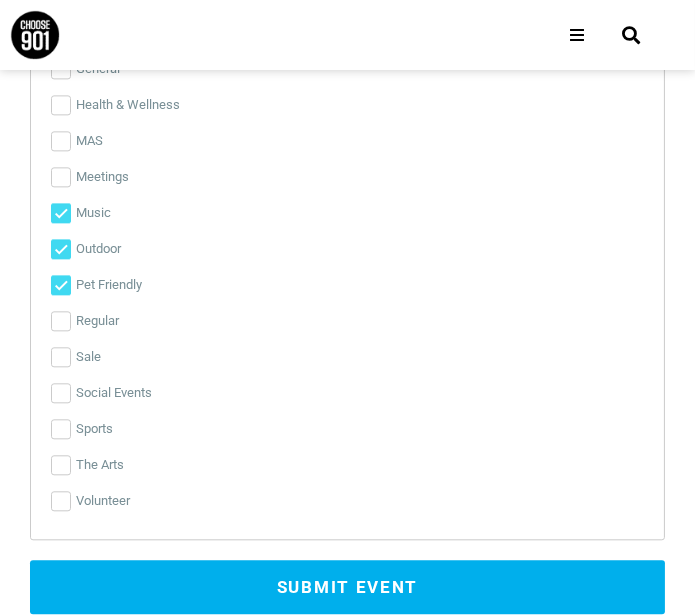 scroll, scrollTop: 4639, scrollLeft: 0, axis: vertical 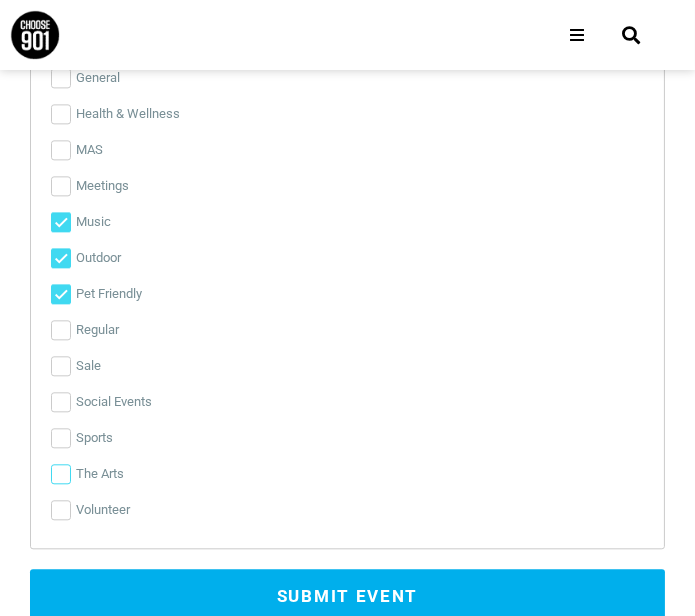 click on "The Arts" at bounding box center (61, 474) 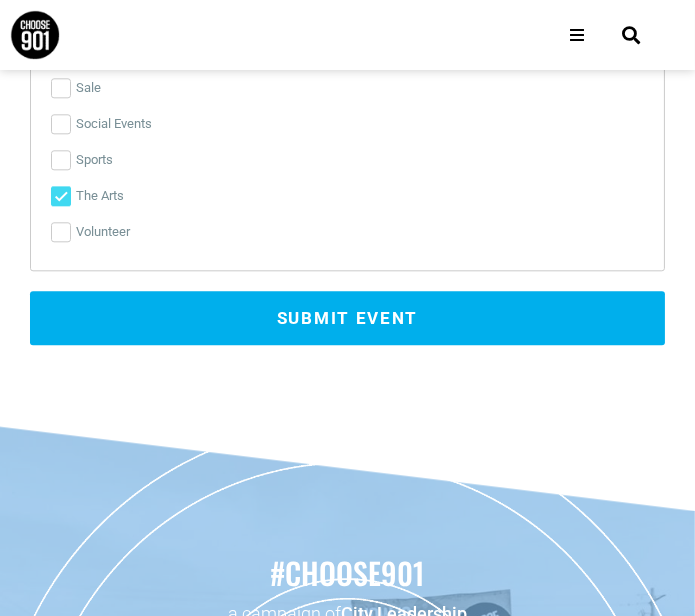 scroll, scrollTop: 4908, scrollLeft: 0, axis: vertical 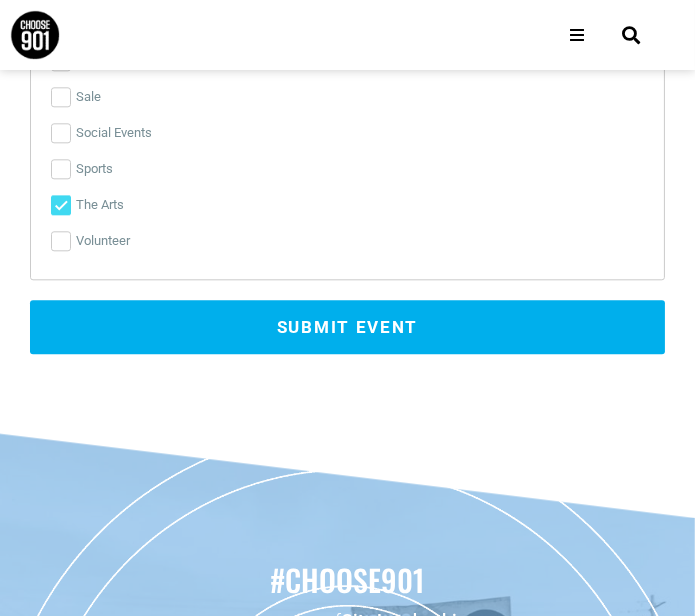 click on "Submit Event" at bounding box center (347, 327) 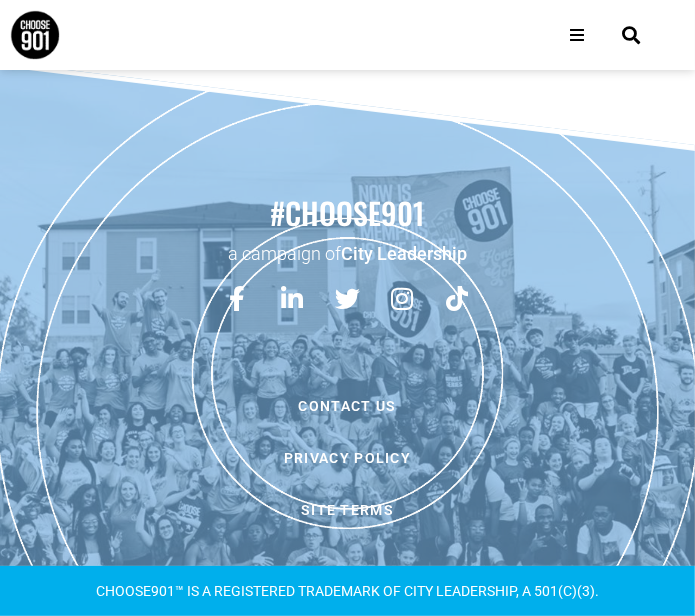 scroll, scrollTop: 647, scrollLeft: 0, axis: vertical 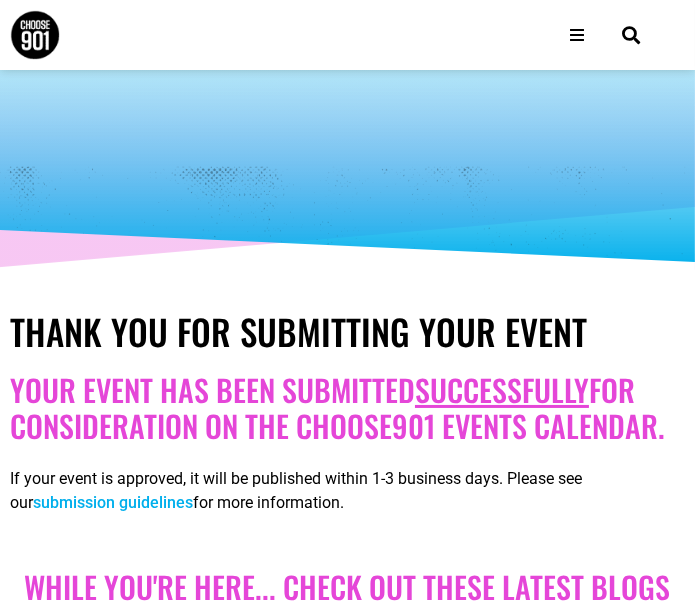 click at bounding box center (577, 35) 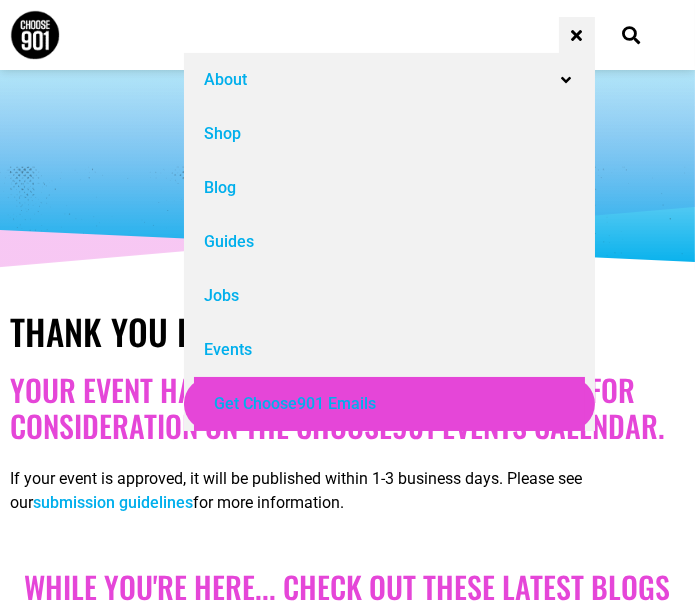 click on "Events" at bounding box center [389, 350] 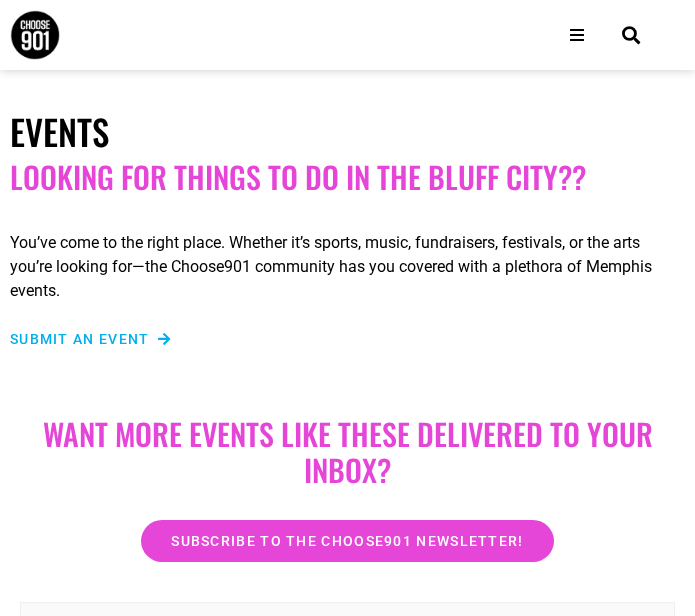 scroll, scrollTop: 0, scrollLeft: 0, axis: both 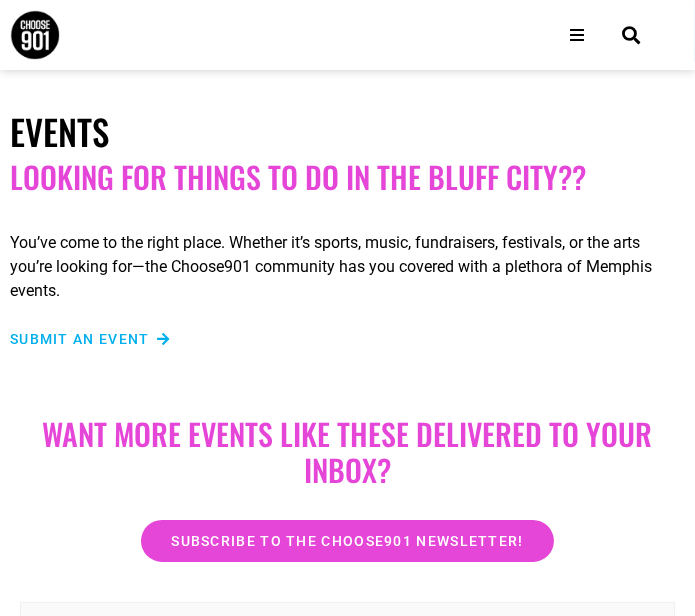 click on "Submit an Event" at bounding box center (80, 339) 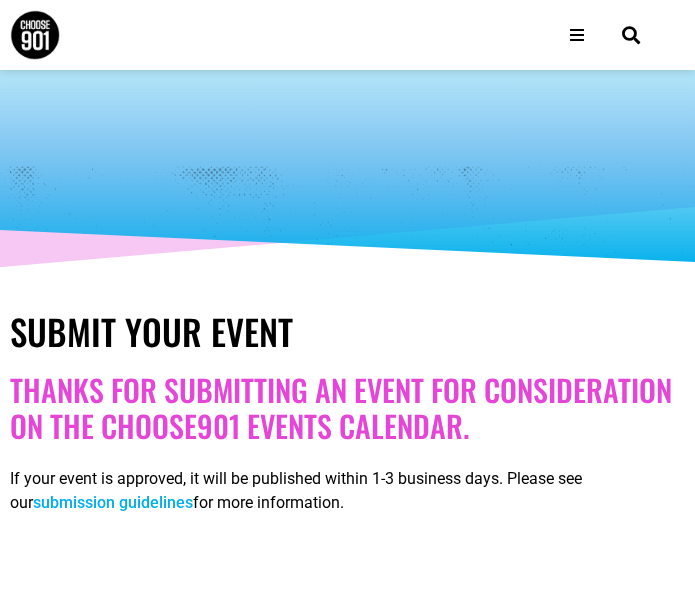 select 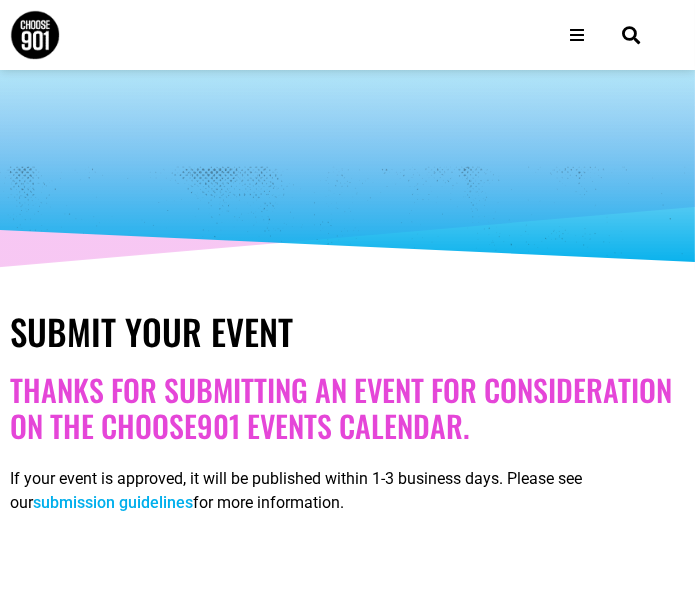 scroll, scrollTop: 0, scrollLeft: 0, axis: both 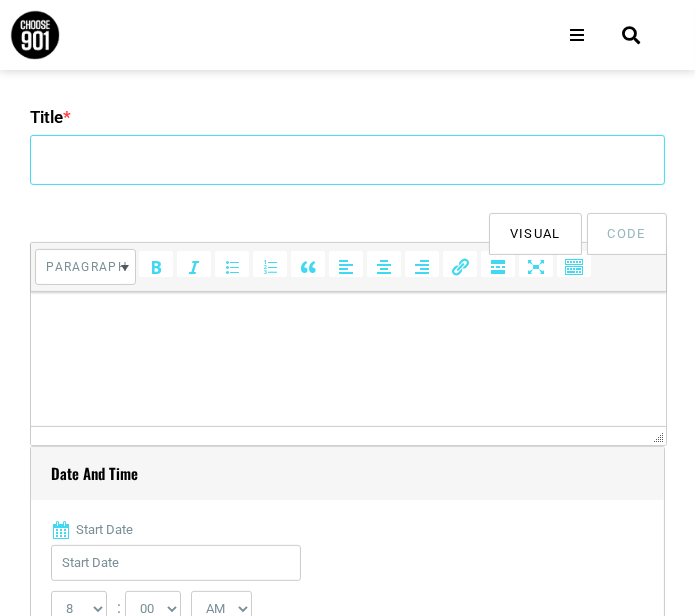 click on "Title  *" at bounding box center [347, 160] 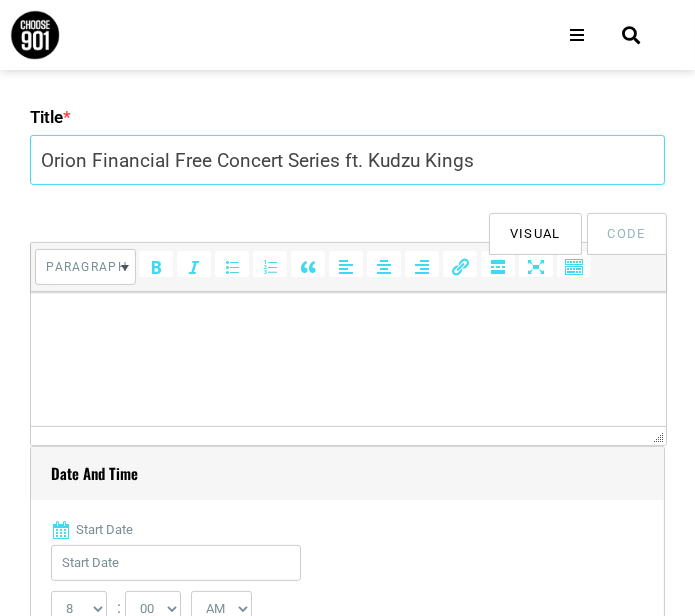 type on "Orion Financial Free Concert Series ft. Kudzu Kings" 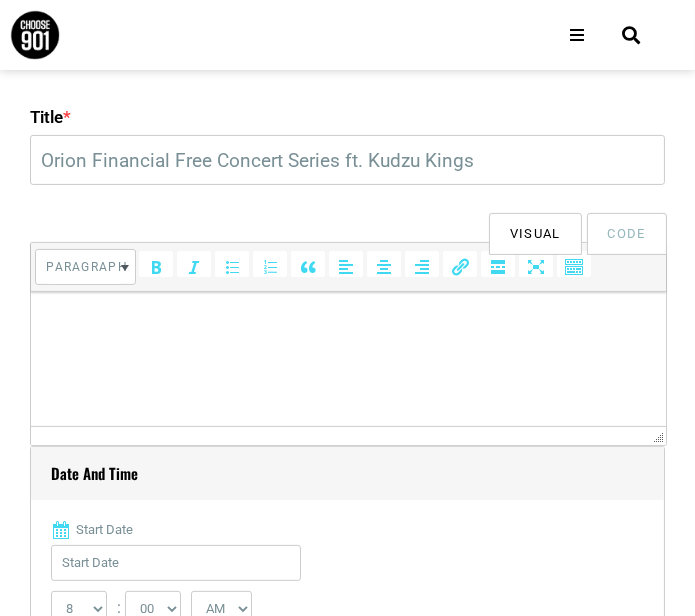 click at bounding box center (348, 319) 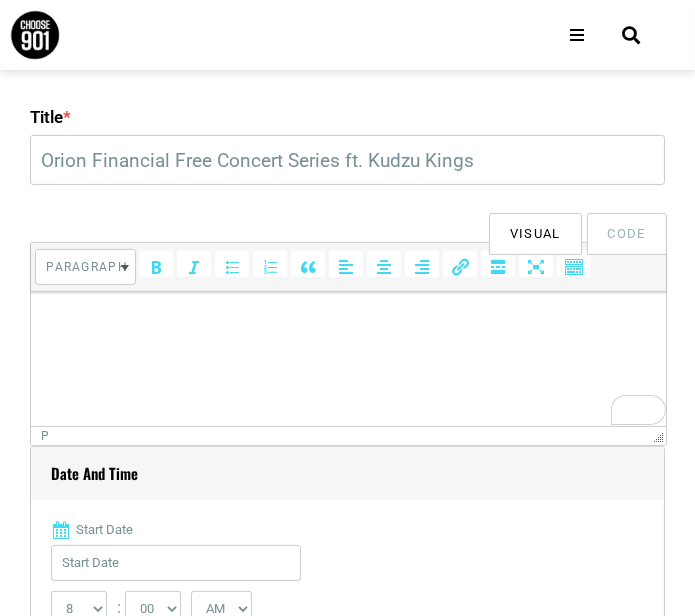 click at bounding box center [348, 319] 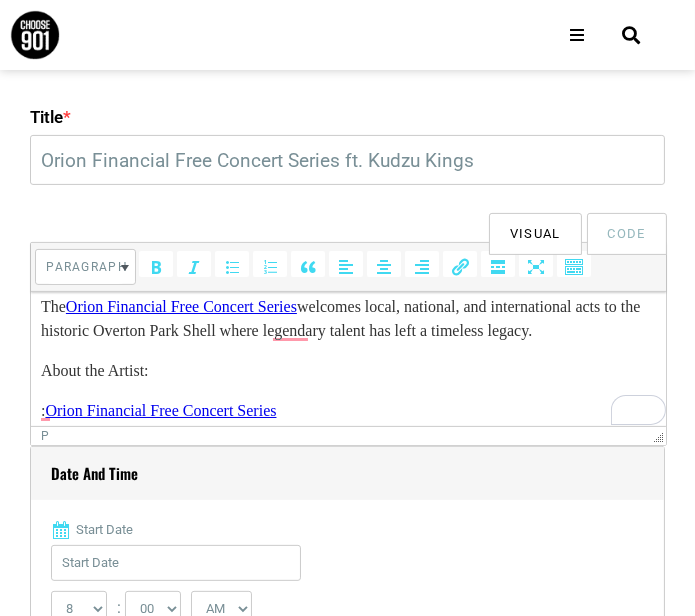 click on "The  Orion Financial Free Concert Series  welcomes local, national, and international acts to the historic Overton Park Shell where legendary talent has left a timeless legacy. About the Artist: :  Orion Financial Free Concert Series" at bounding box center (348, 358) 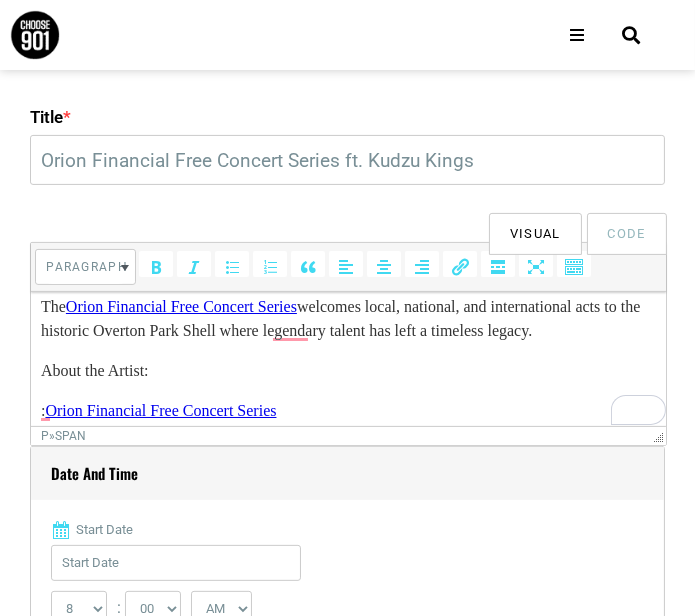 click on ":" at bounding box center [43, 409] 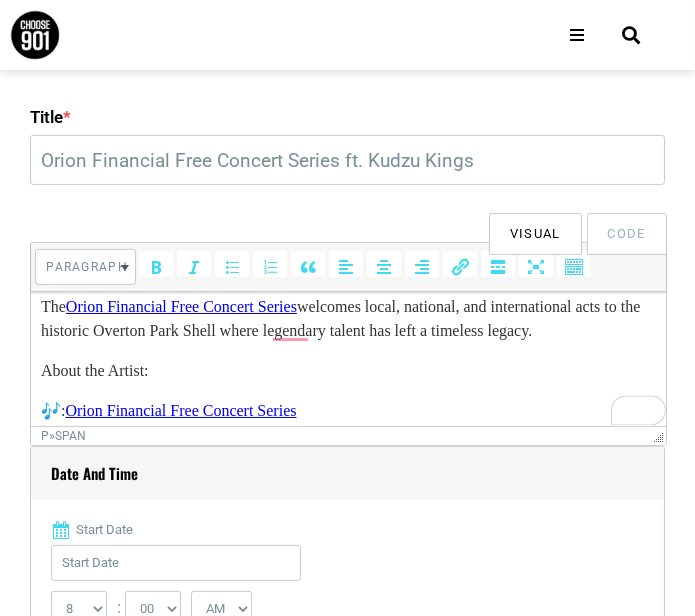 scroll, scrollTop: 26, scrollLeft: 0, axis: vertical 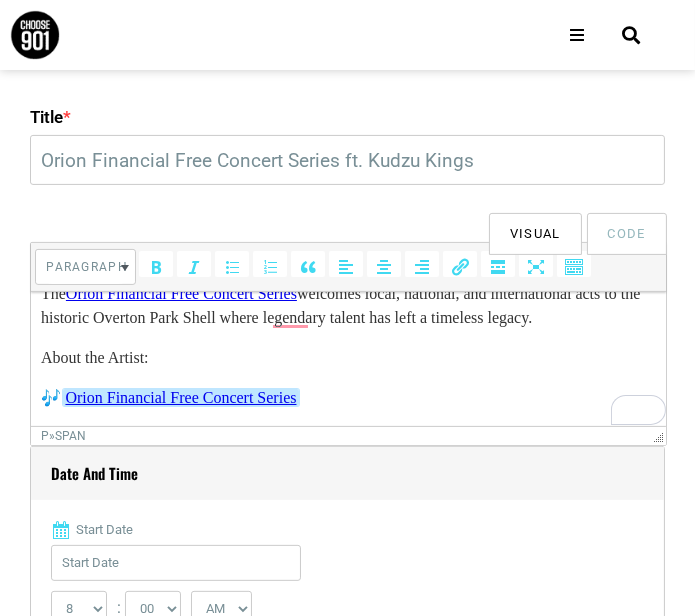 click on "🎶:  Orion Financial Free Concert Series﻿" at bounding box center (348, 397) 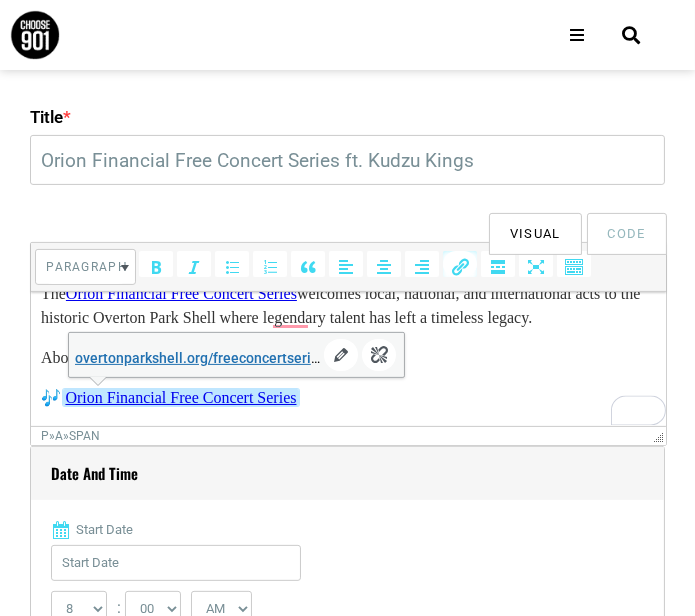 click on "🎶:  Orion Financial Free Concert Series﻿" at bounding box center [348, 397] 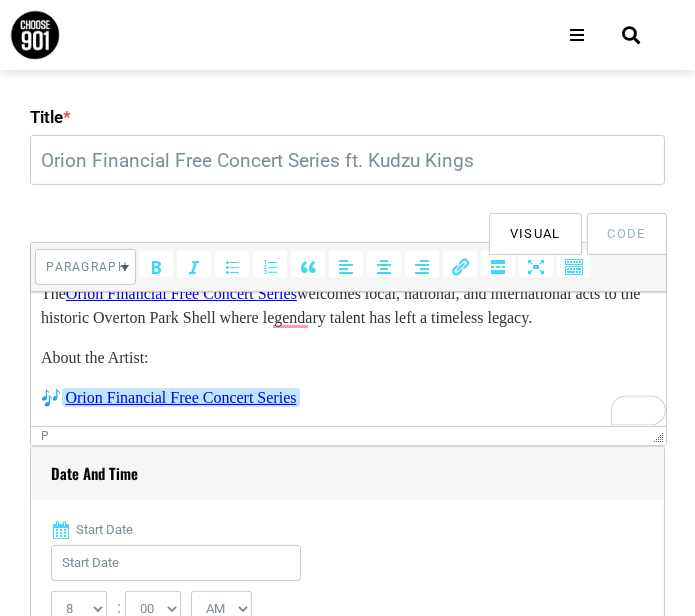 scroll, scrollTop: 50, scrollLeft: 0, axis: vertical 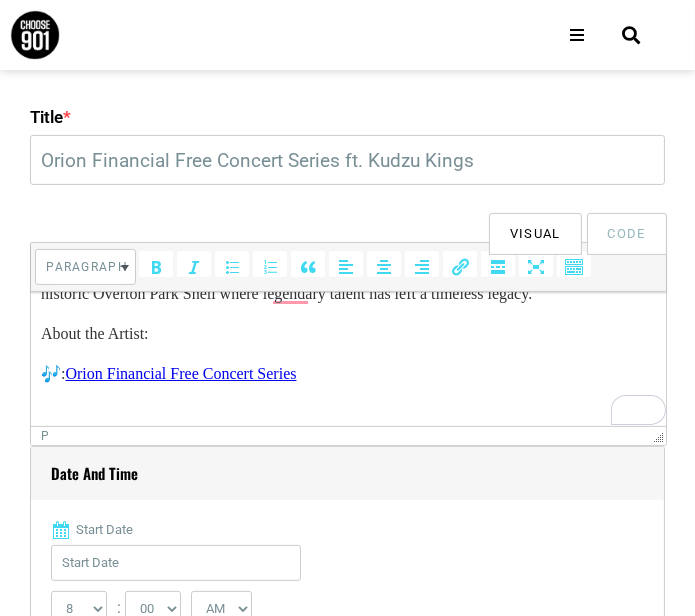 click at bounding box center (348, 413) 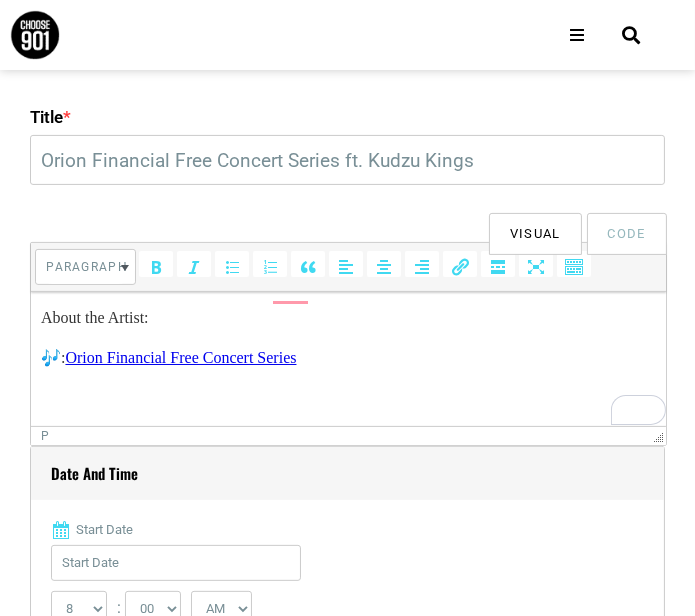 scroll, scrollTop: 165, scrollLeft: 0, axis: vertical 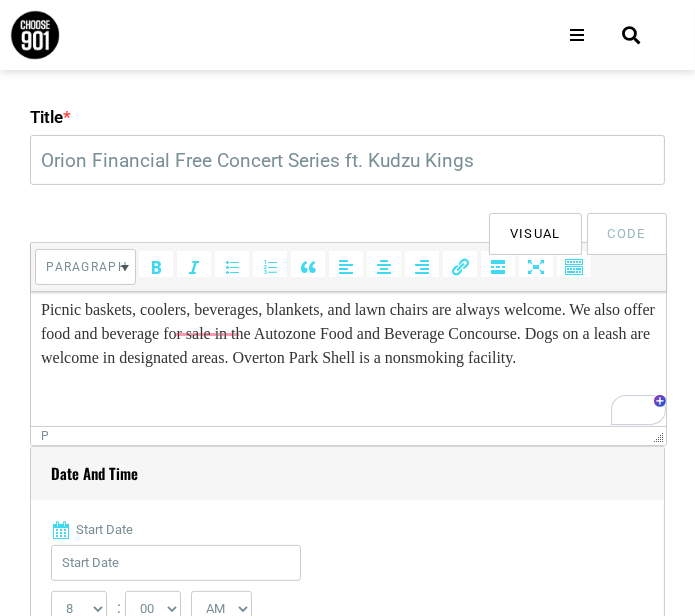 click at bounding box center (348, 397) 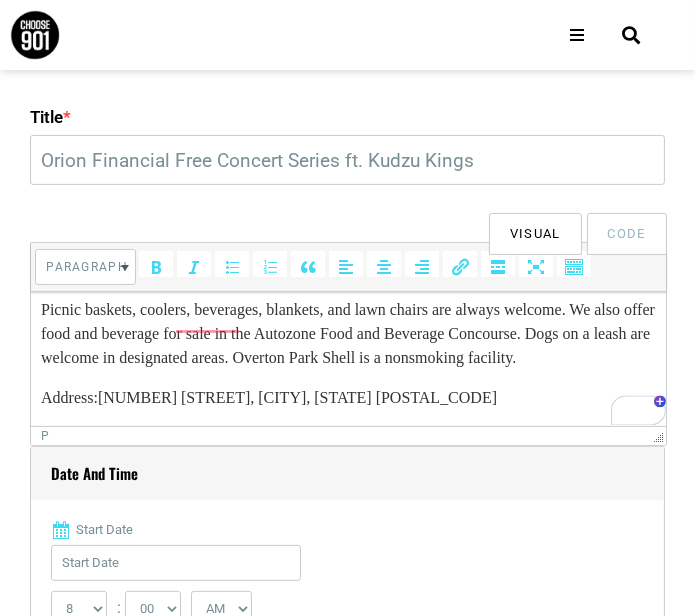 scroll, scrollTop: 43, scrollLeft: 0, axis: vertical 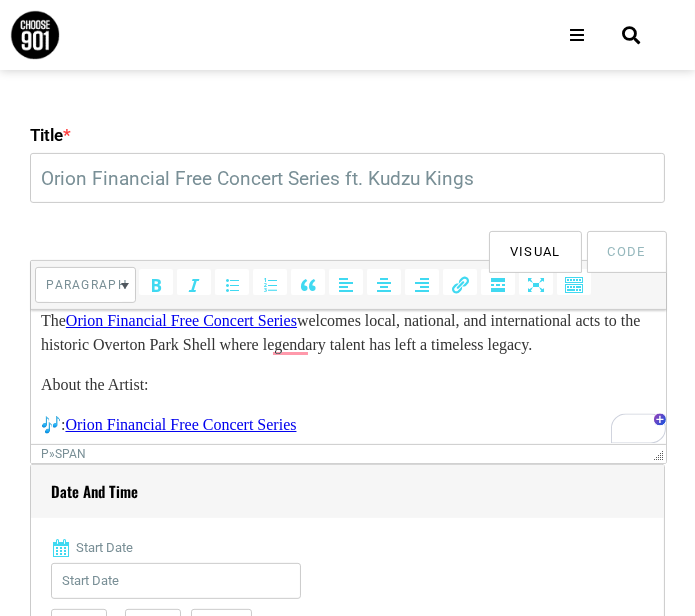 click on "About the Artist:" at bounding box center (348, 384) 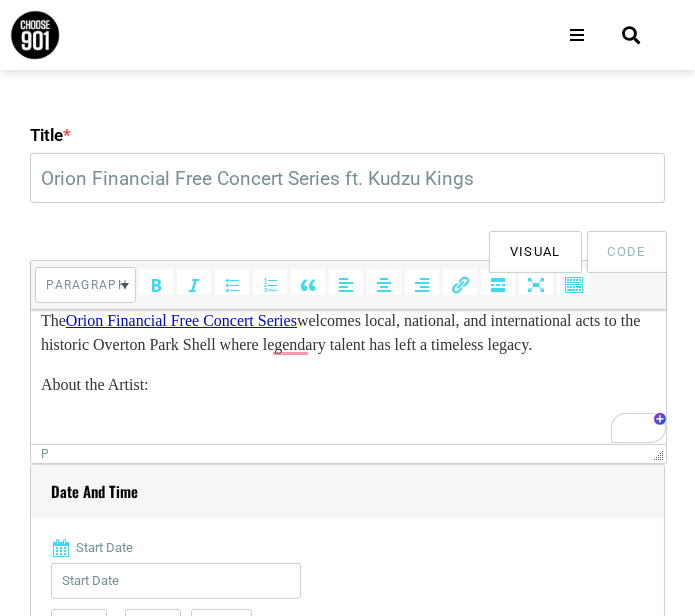 click at bounding box center (348, 424) 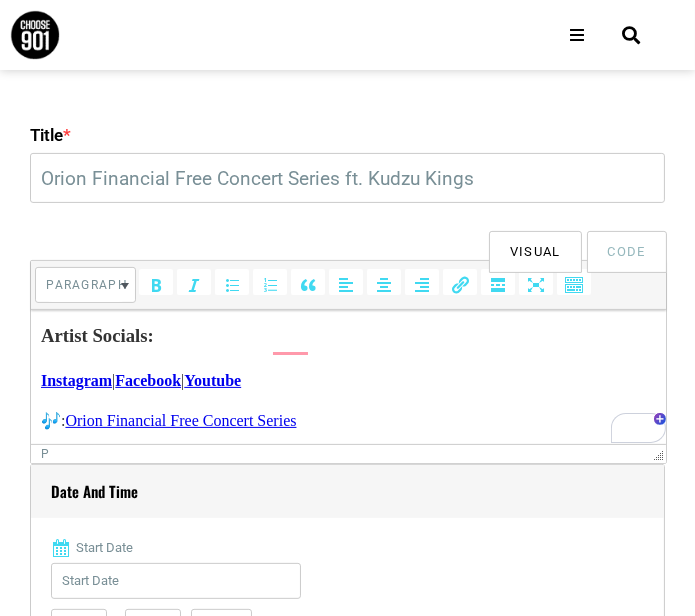 scroll, scrollTop: 687, scrollLeft: 0, axis: vertical 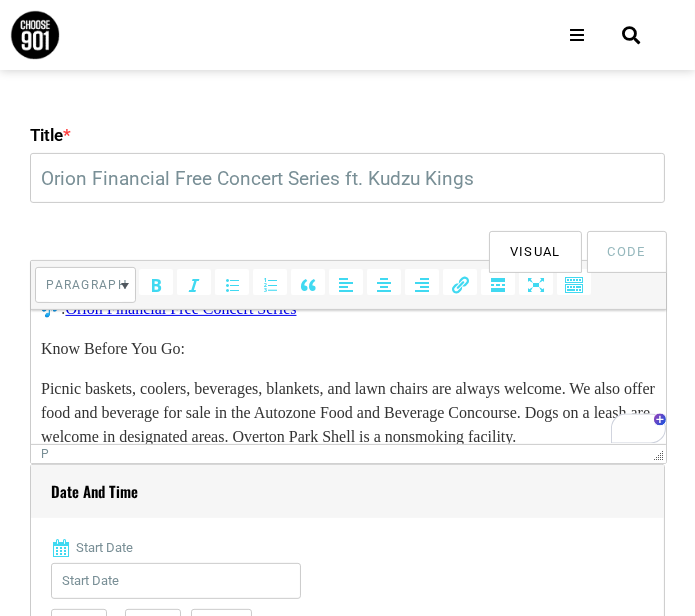 click on "🎶:  Orion Financial Free Concert Series" at bounding box center (348, 308) 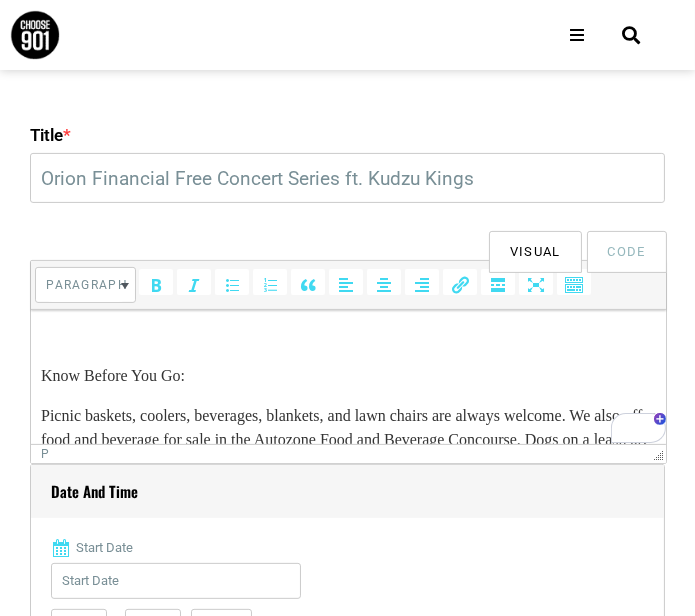 click at bounding box center [348, 335] 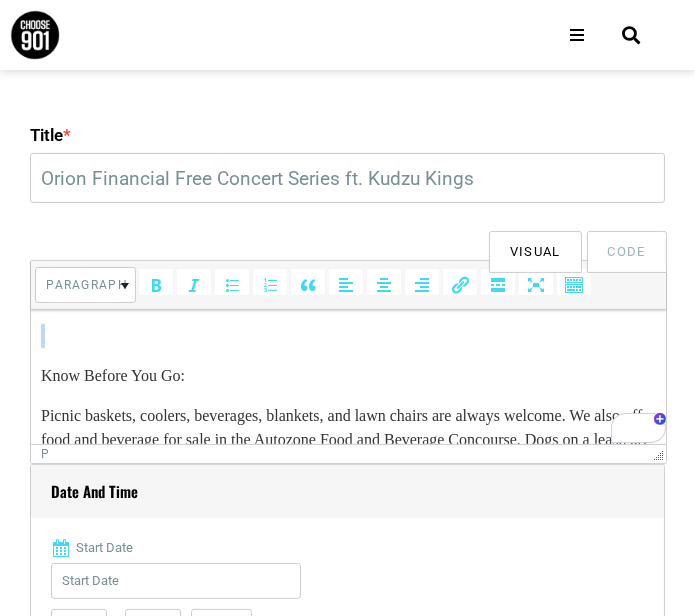 type 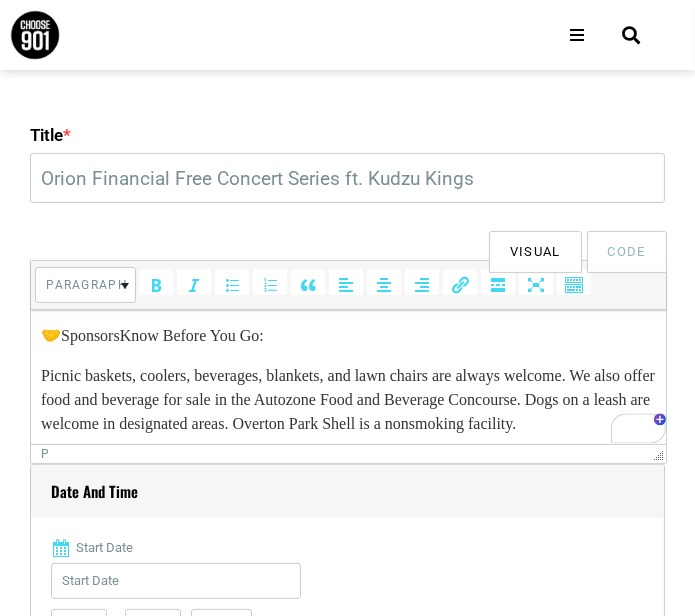 click on "Paragraph" at bounding box center (85, 285) 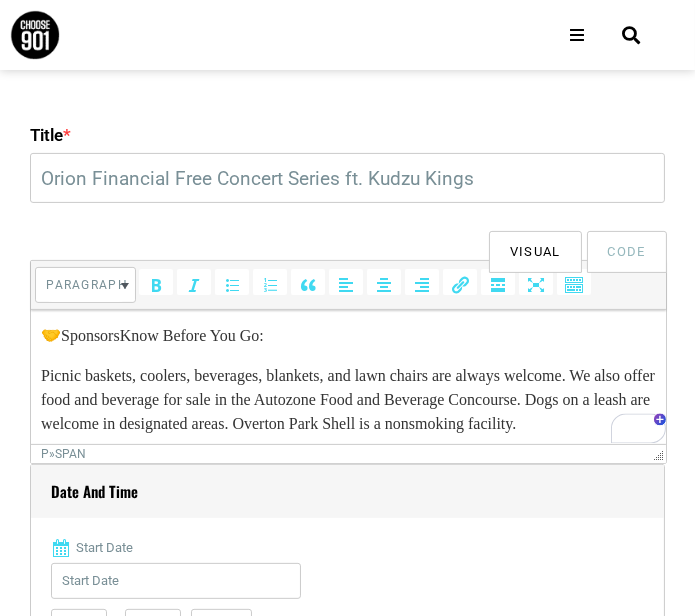 click on "The [BRAND_NAME] welcomes local, national, and international acts to the historic [LOCATION] where legendary talent has left a timeless legacy. About the Artist: [ARTIST_NAME] Although the band has had personnel changes over the past thirty years, the original lineup has been reunited and play together for the last decade: [FIRST] [LAST] (vocals, acoustic guitar), [FIRST] [LAST] (keyboards), “[ARTIST_NAME]” [LAST] (vocals, bass), [FIRST] [LAST] (vocals, lead guitar), [FIRST] [LAST] (drums), and [FIRST] [LAST] (vocals, rhythm, and lead guitars; also, formerly of [BAND_NAME] and [BAND_NAME]). With two live releases in [YEAR] and [YEAR] that include previously undistributed material, the band continues to write and play new songs live and collaborate with other projects. The band has sold over 10,000 units each of their first two albums ([YEAR]’s [ALBUM_NAME] and [YEAR]’s [ALBUM_NAME] Artist Socials: Instagram | Facebook | Youtube 🎶: [BRAND_NAME] Address:" at bounding box center (348, -26) 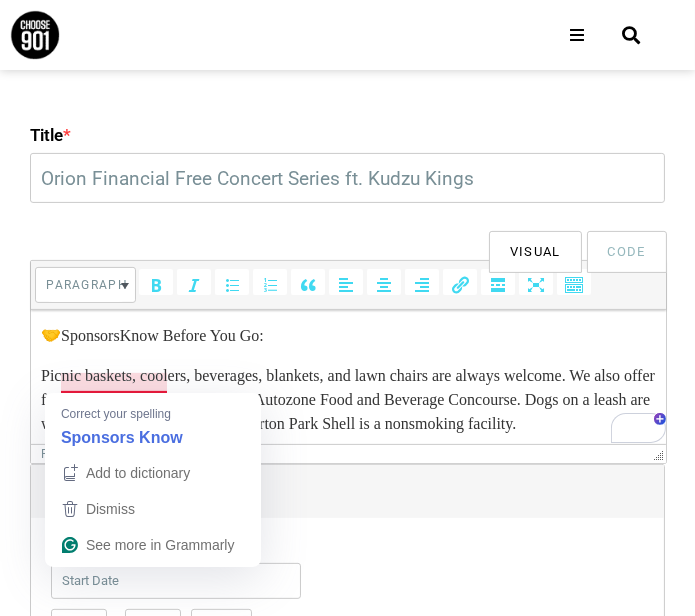 click on "🤝SponsorsKnow Before You Go:" at bounding box center (348, 335) 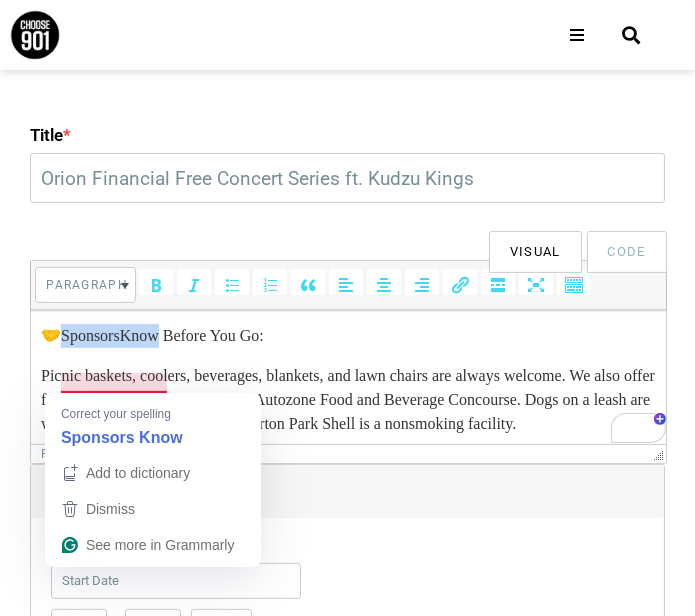 click on "🤝SponsorsKnow Before You Go:" at bounding box center [348, 335] 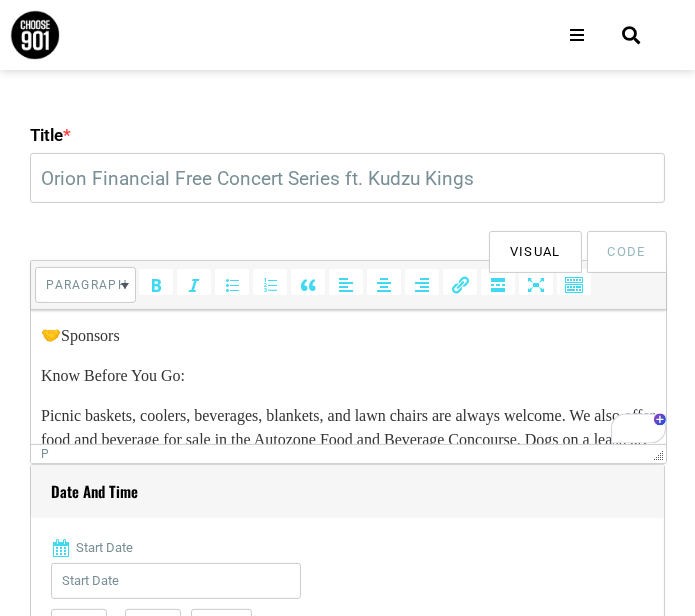 click on "🤝Sponsors" at bounding box center [348, 335] 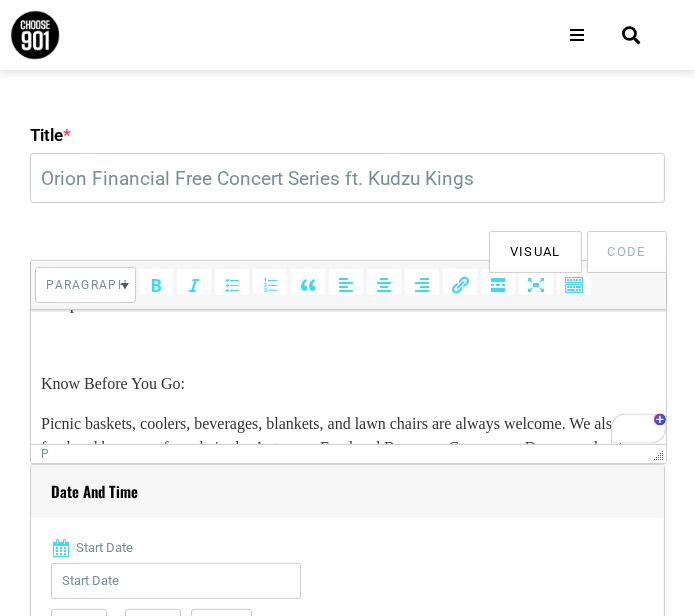 click at bounding box center (348, 343) 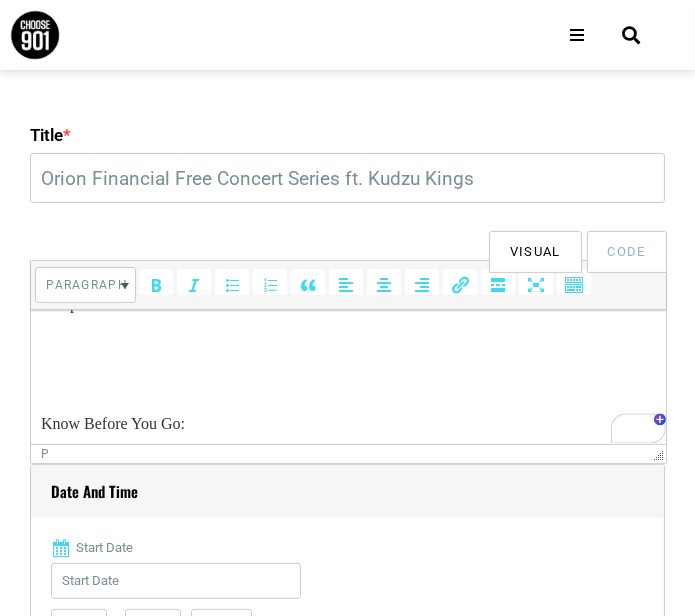 click at bounding box center (348, 343) 